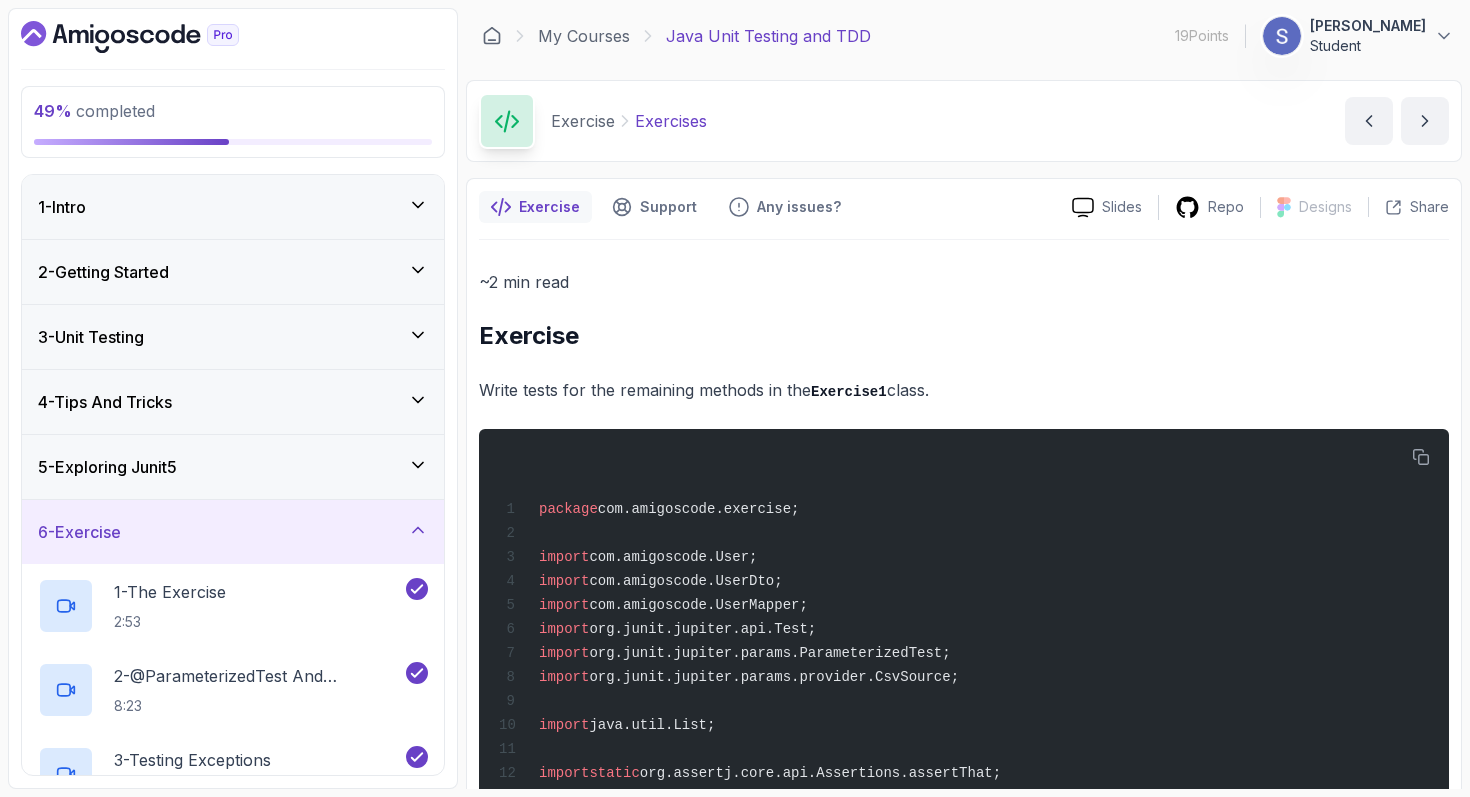 scroll, scrollTop: 0, scrollLeft: 0, axis: both 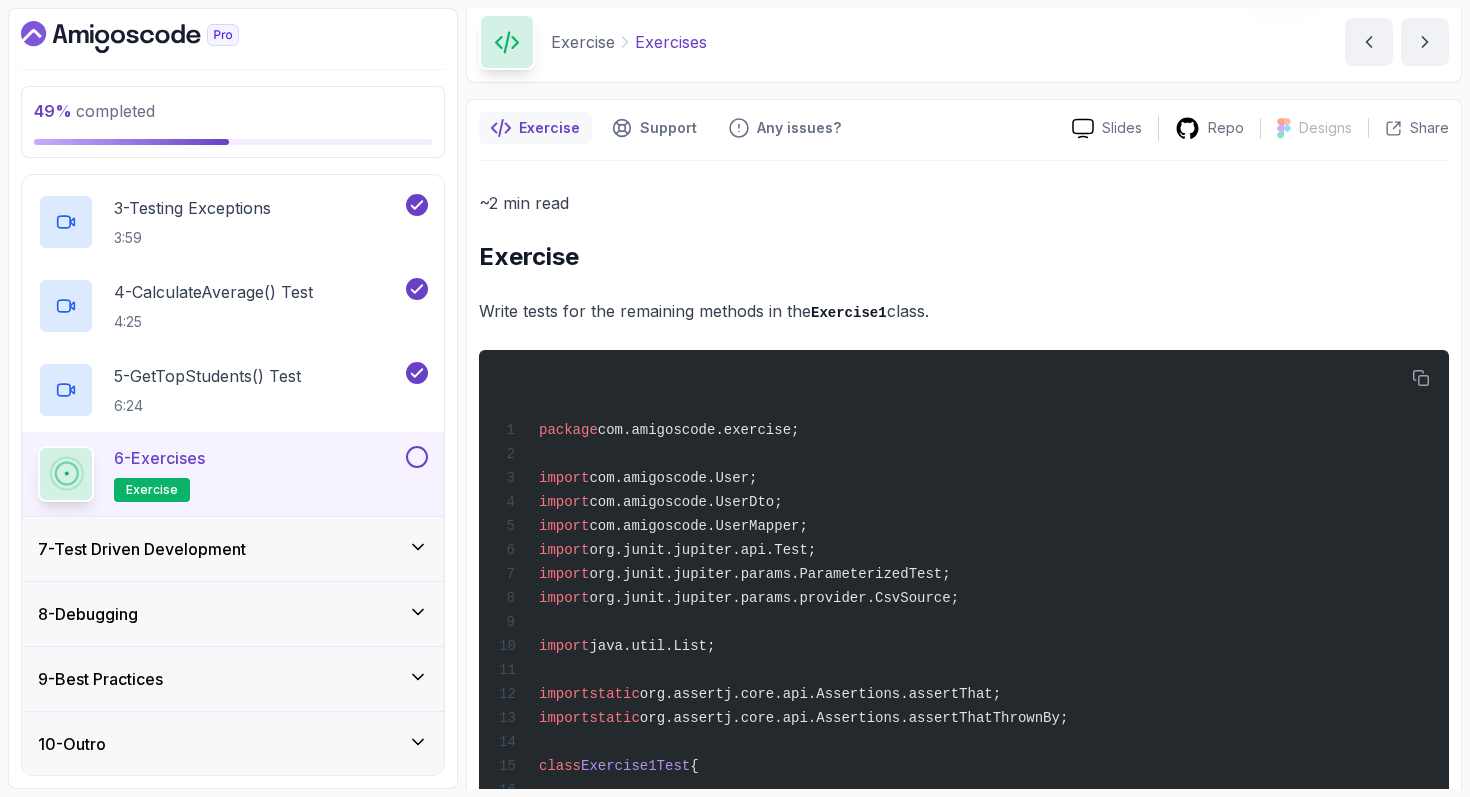 click at bounding box center (417, 457) 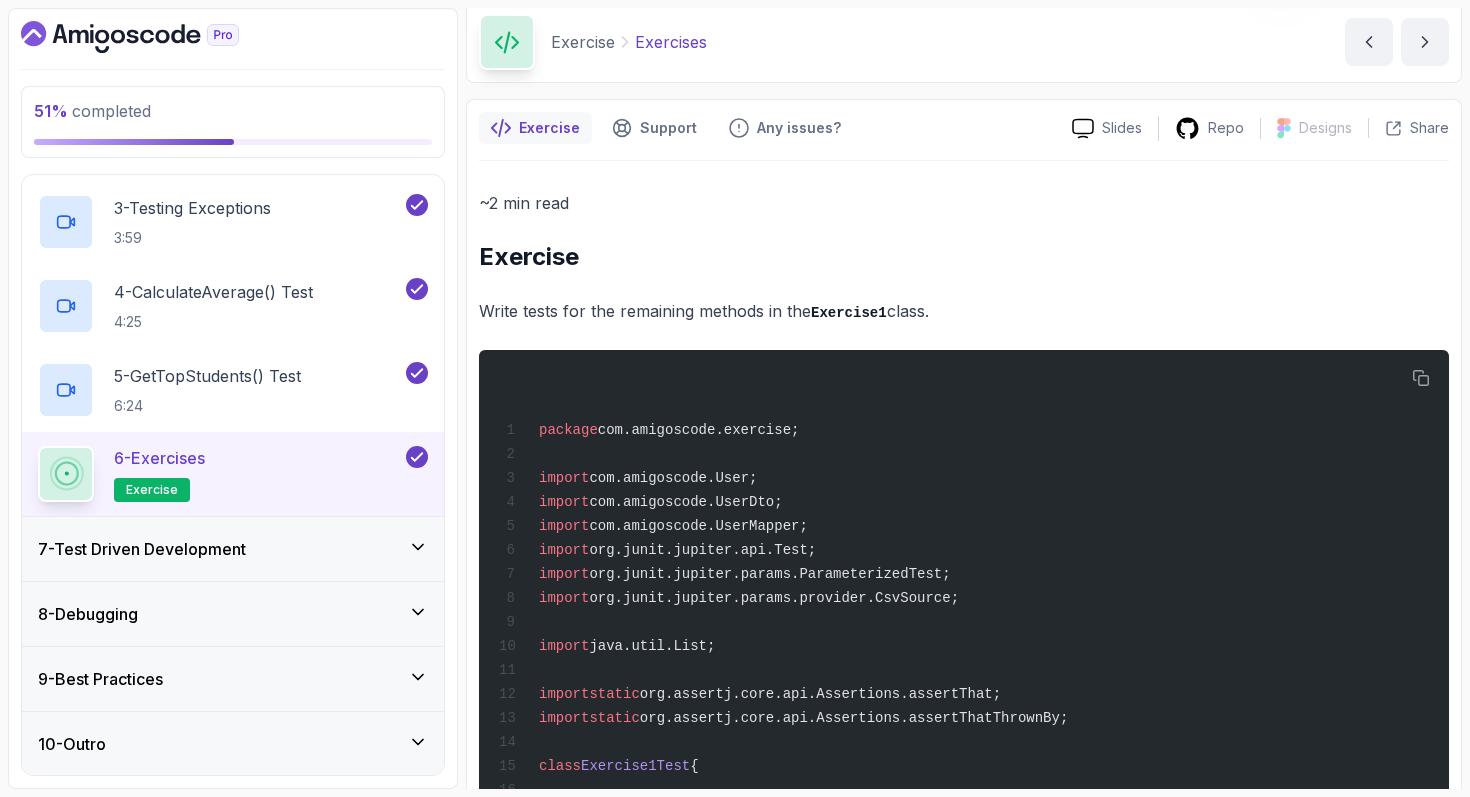 click 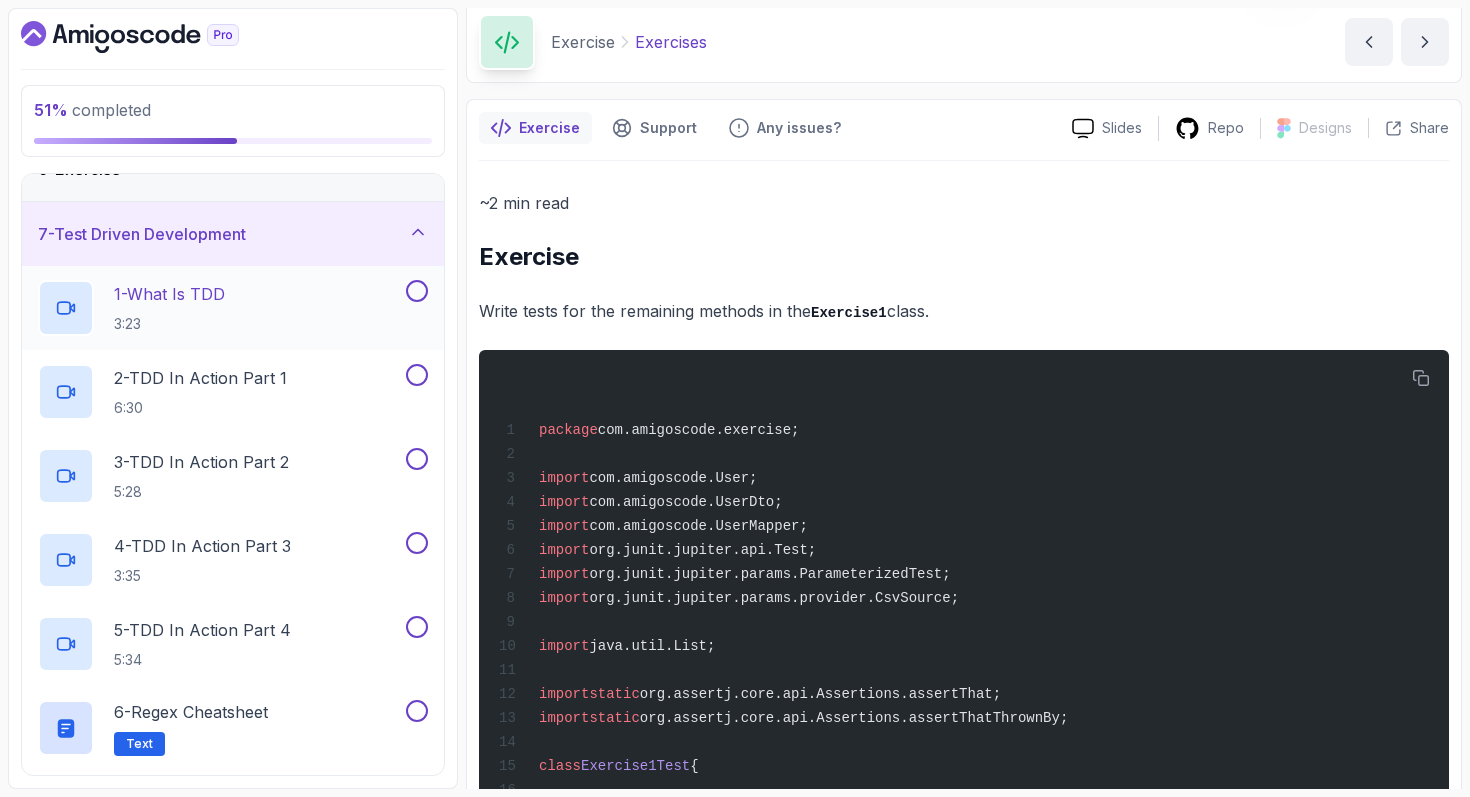scroll, scrollTop: 392, scrollLeft: 0, axis: vertical 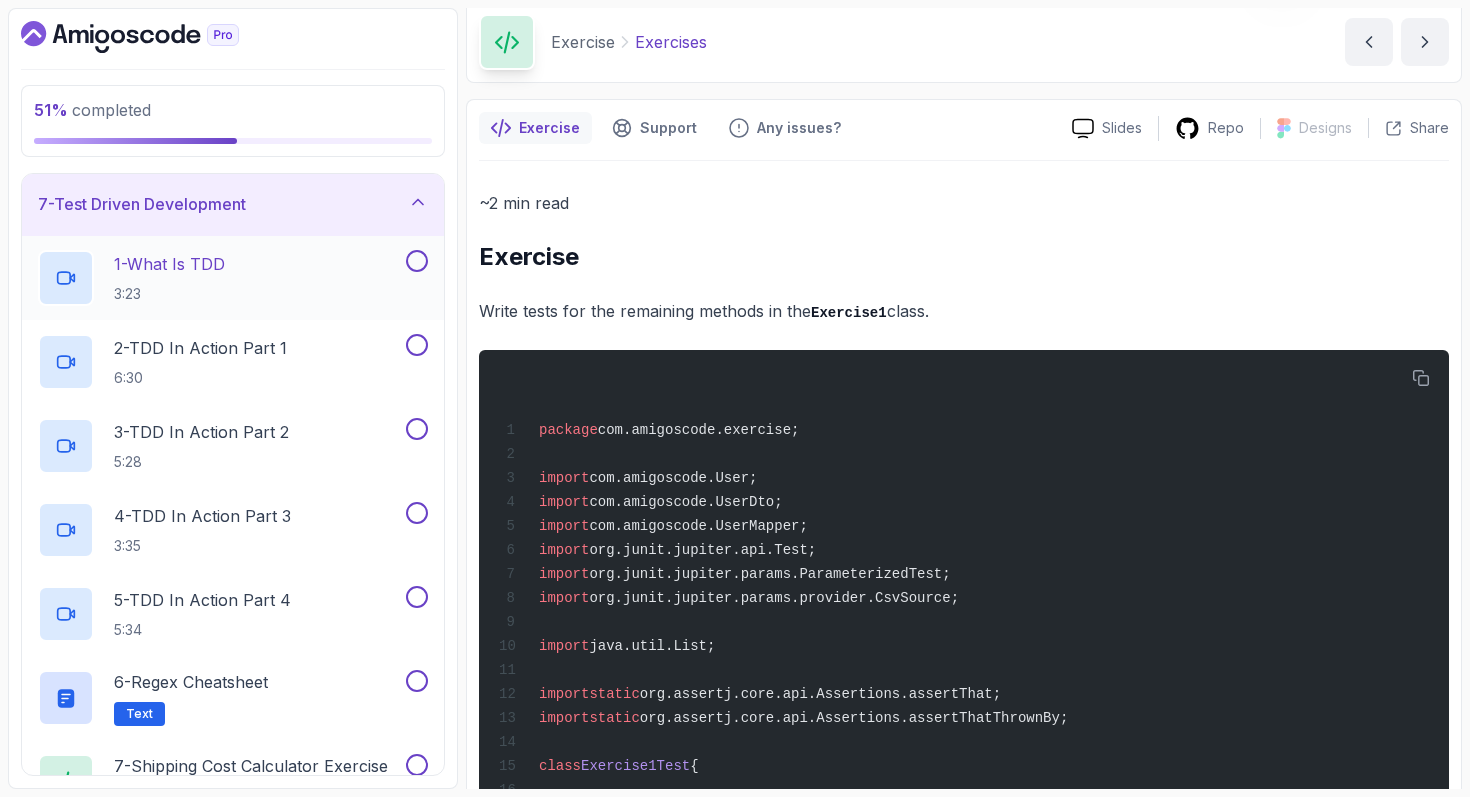 click on "1  -  What Is TDD 3:23" at bounding box center (220, 278) 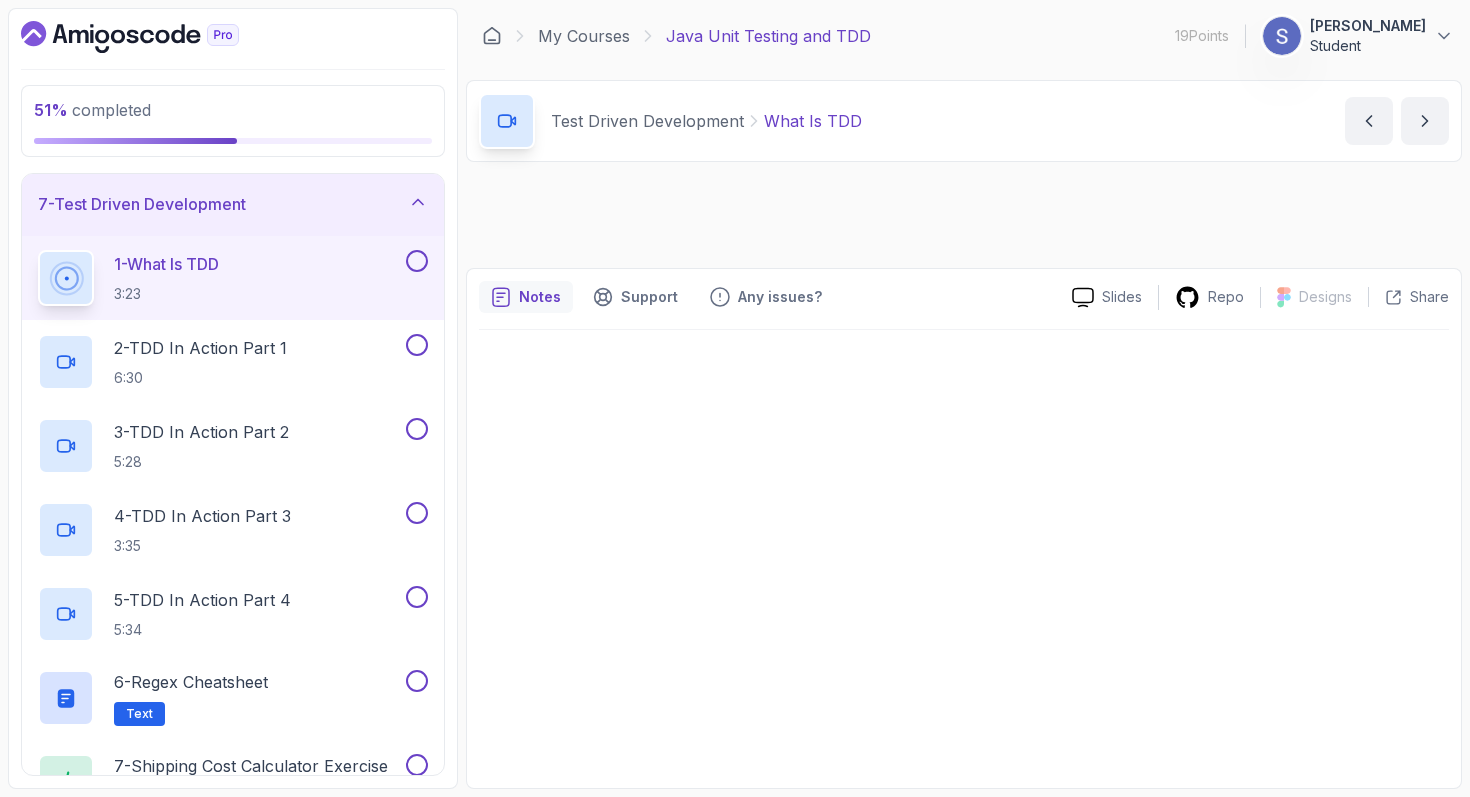 scroll, scrollTop: 0, scrollLeft: 0, axis: both 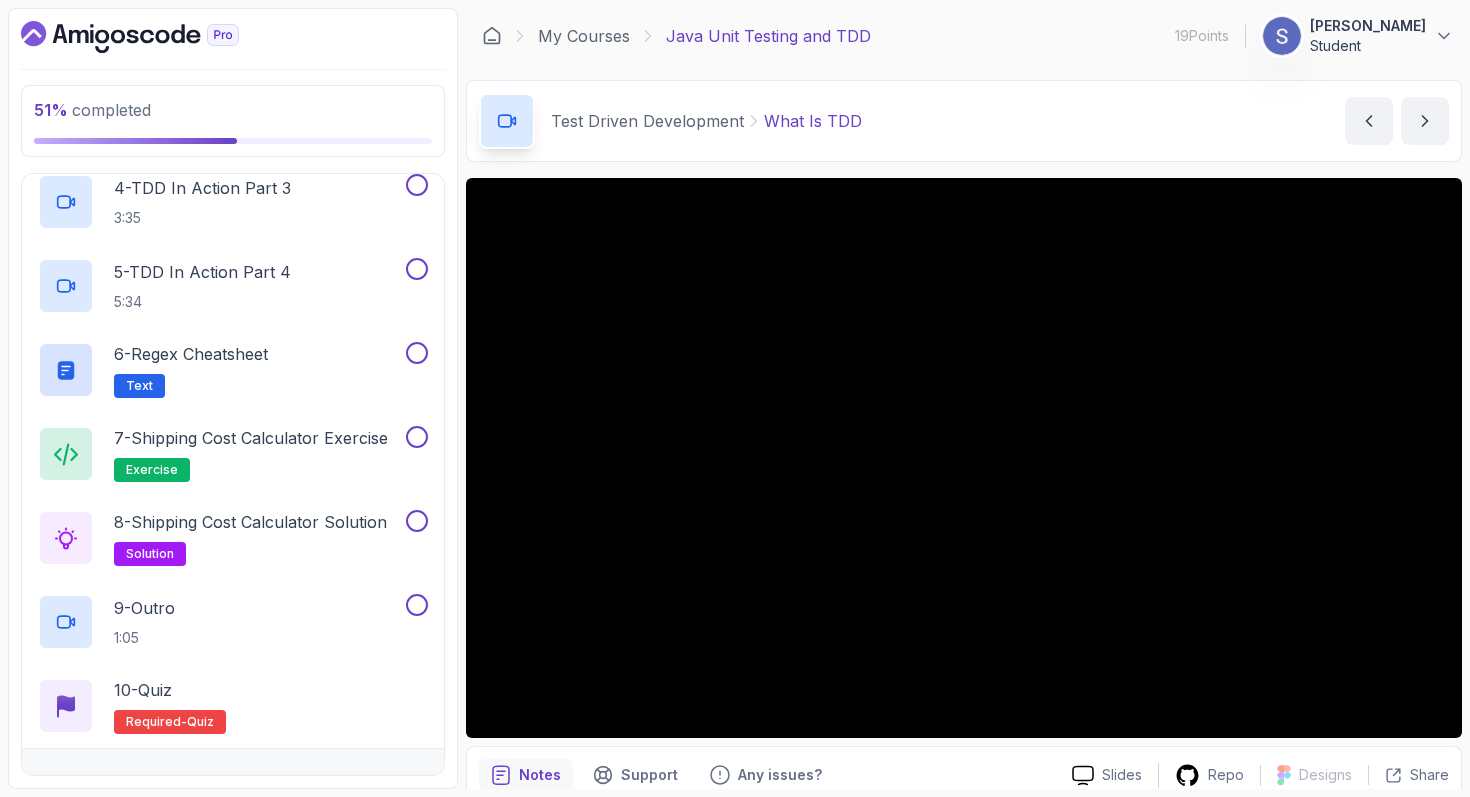 type 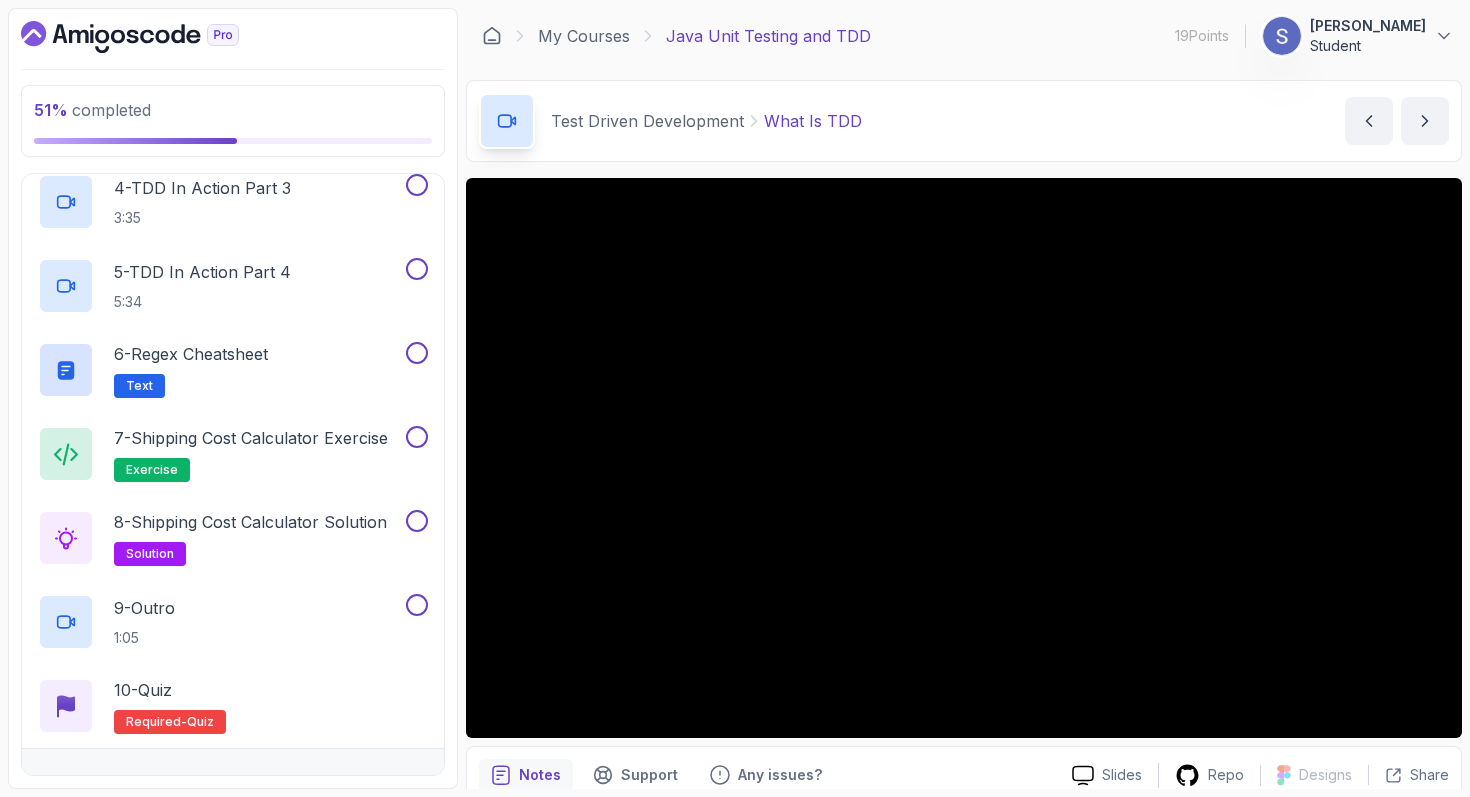 click on "1  -  What Is TDD 3:23" at bounding box center (233, -50) 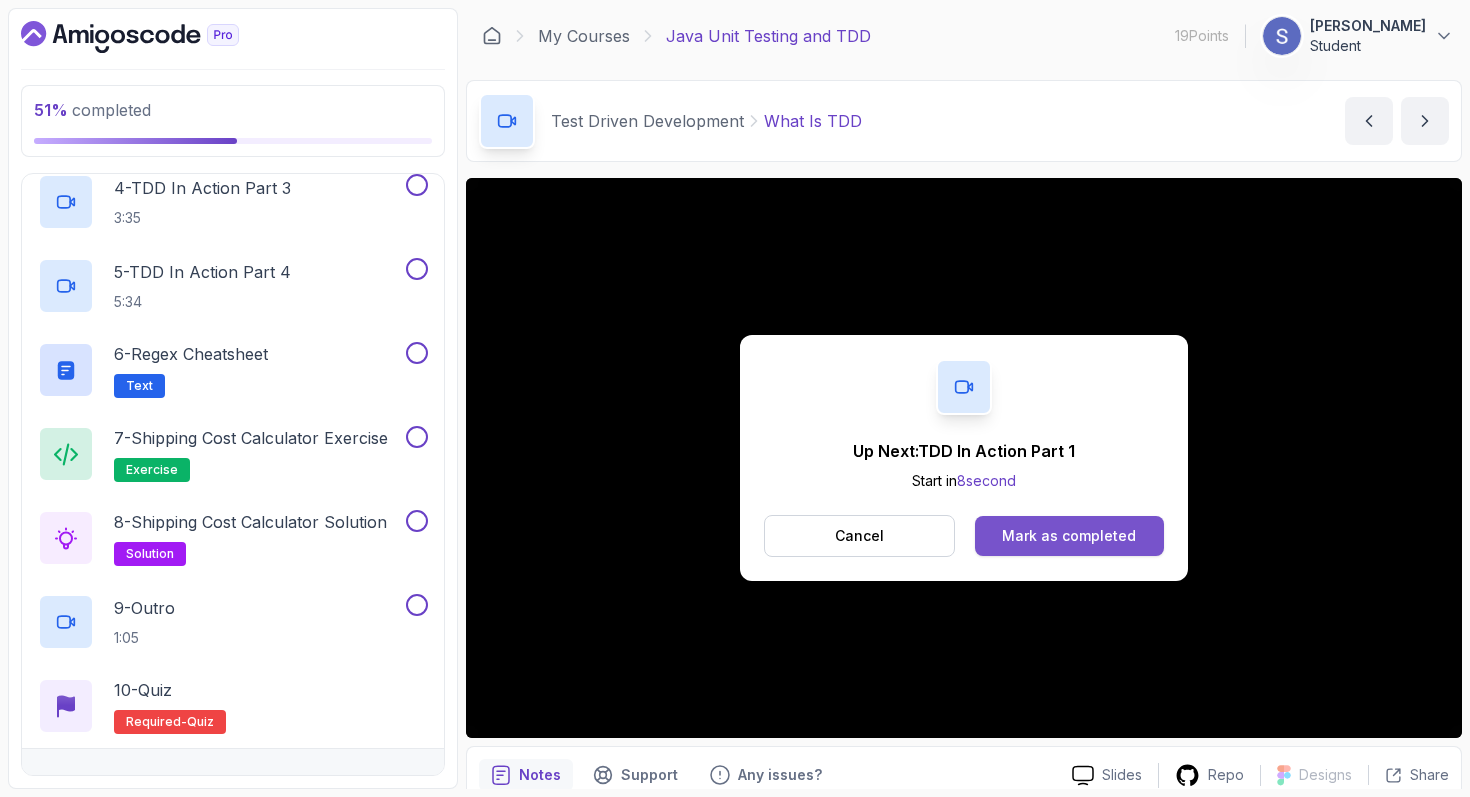 click on "Mark as completed" at bounding box center [1069, 536] 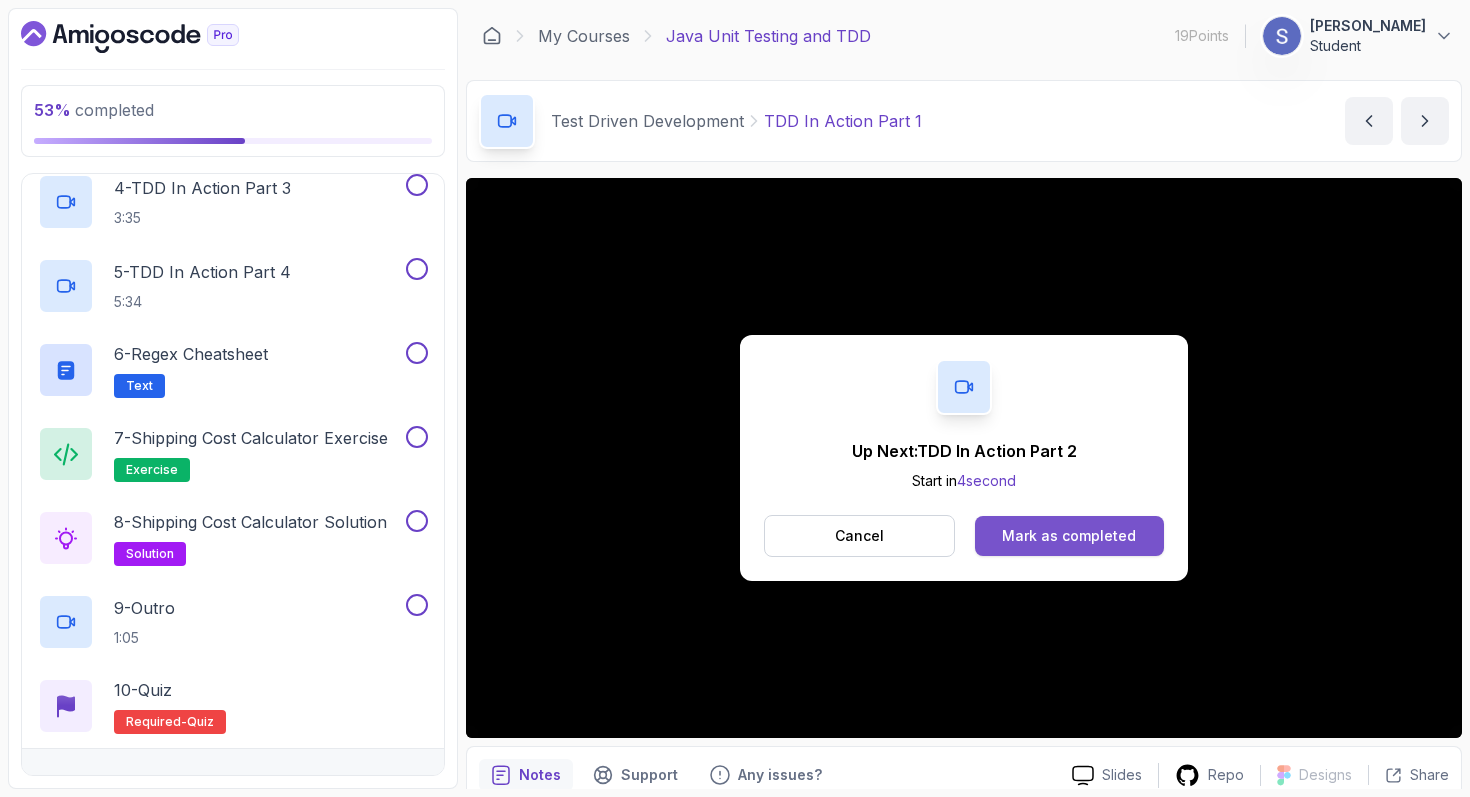 click on "Mark as completed" at bounding box center [1069, 536] 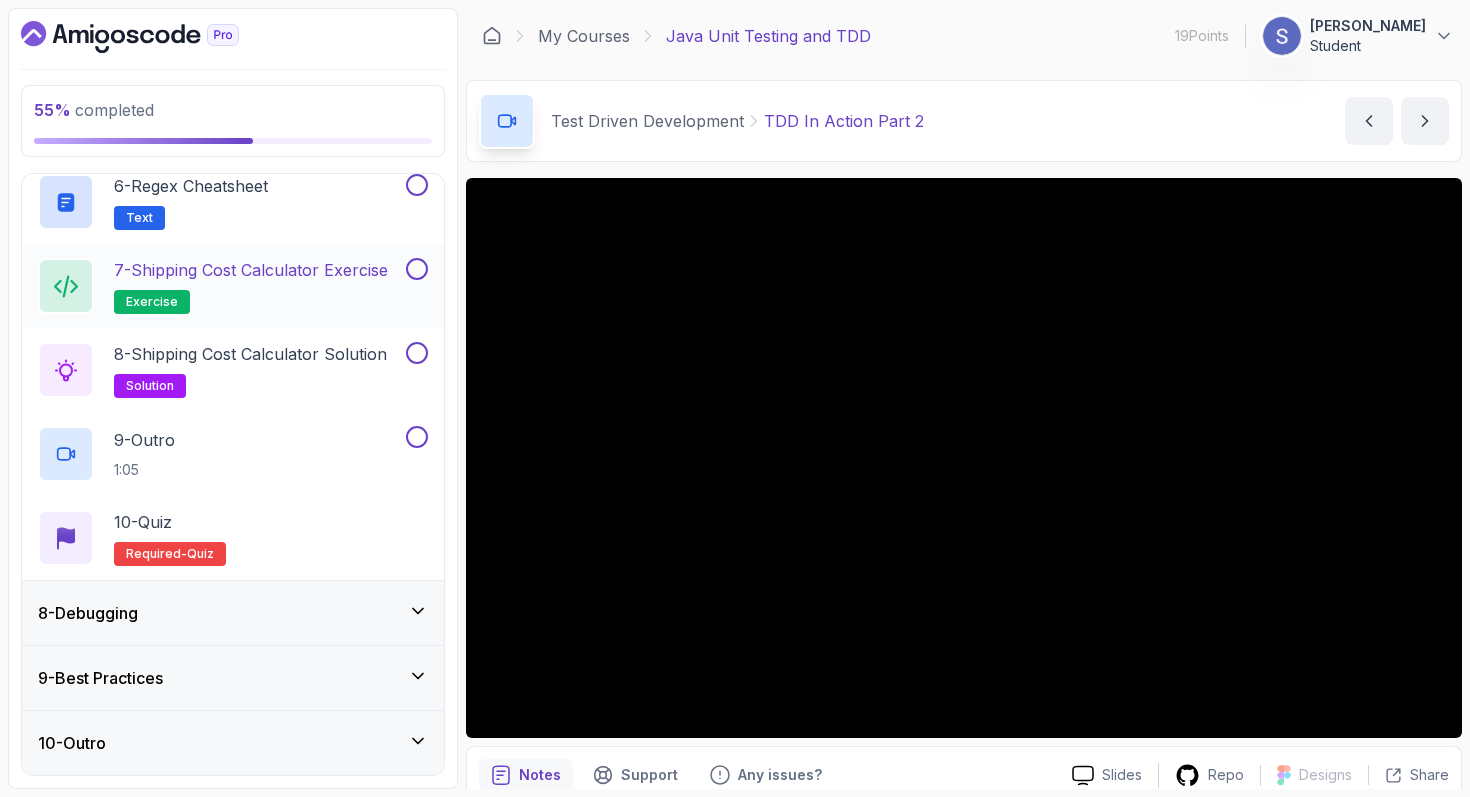scroll, scrollTop: 0, scrollLeft: 0, axis: both 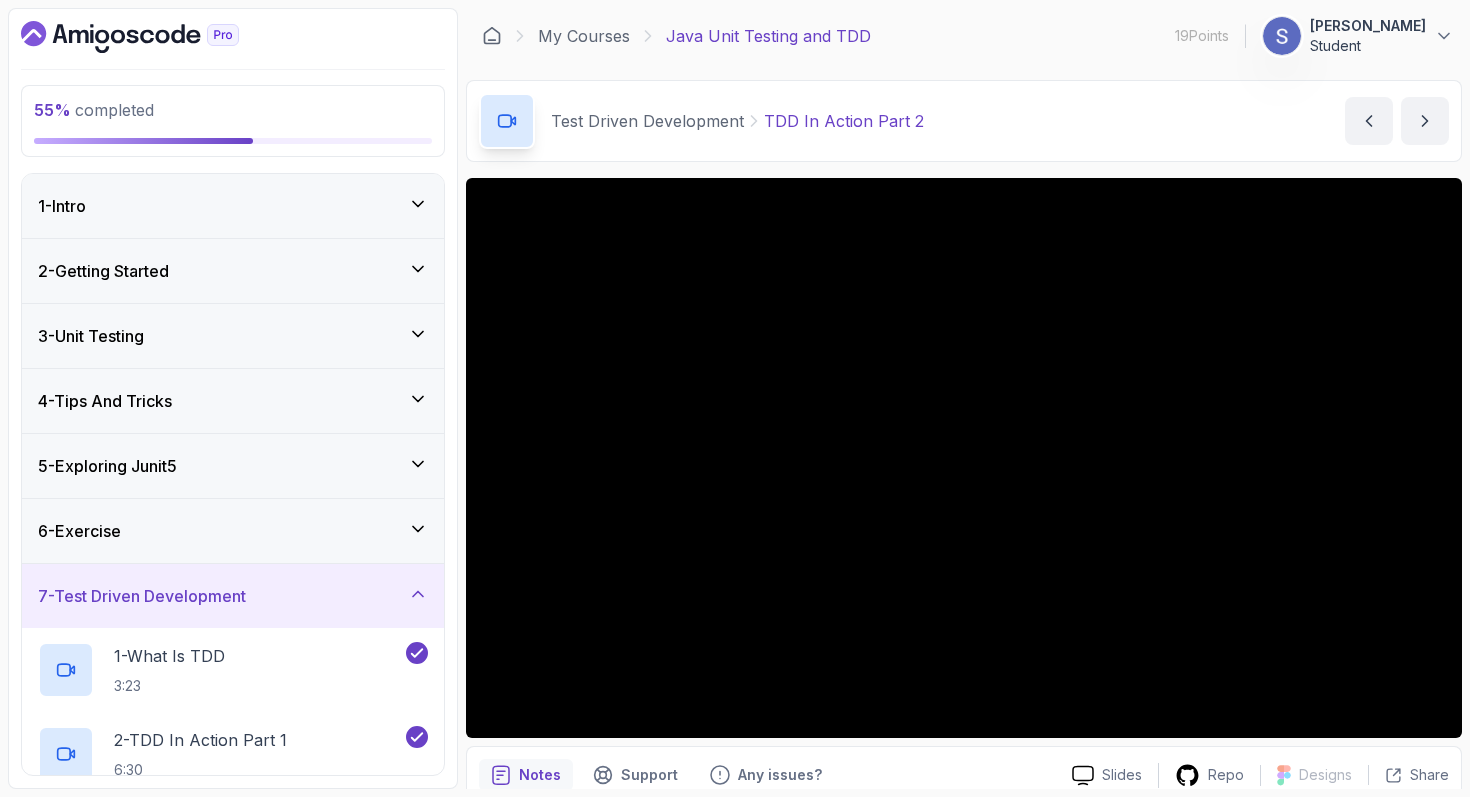click 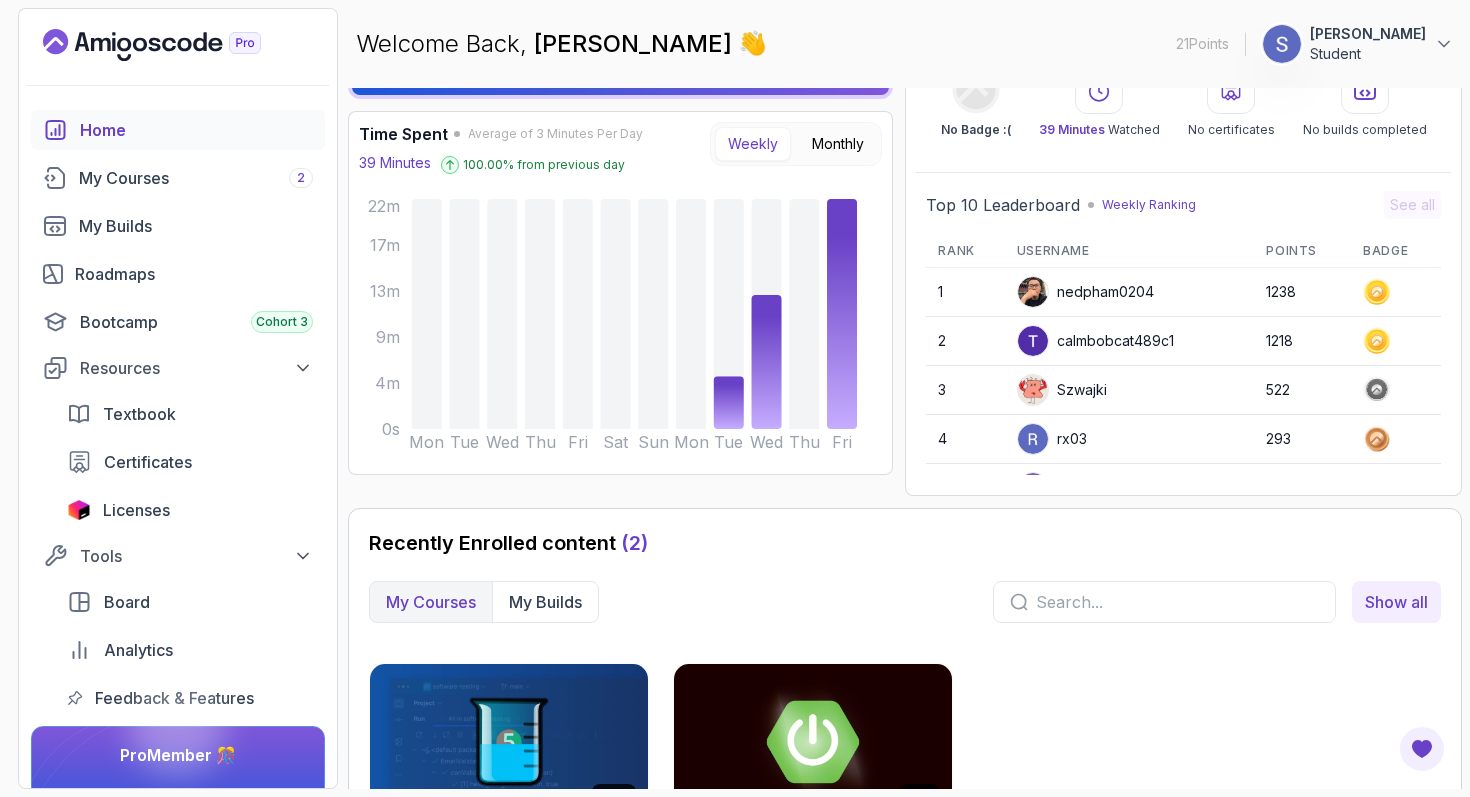 scroll, scrollTop: 225, scrollLeft: 0, axis: vertical 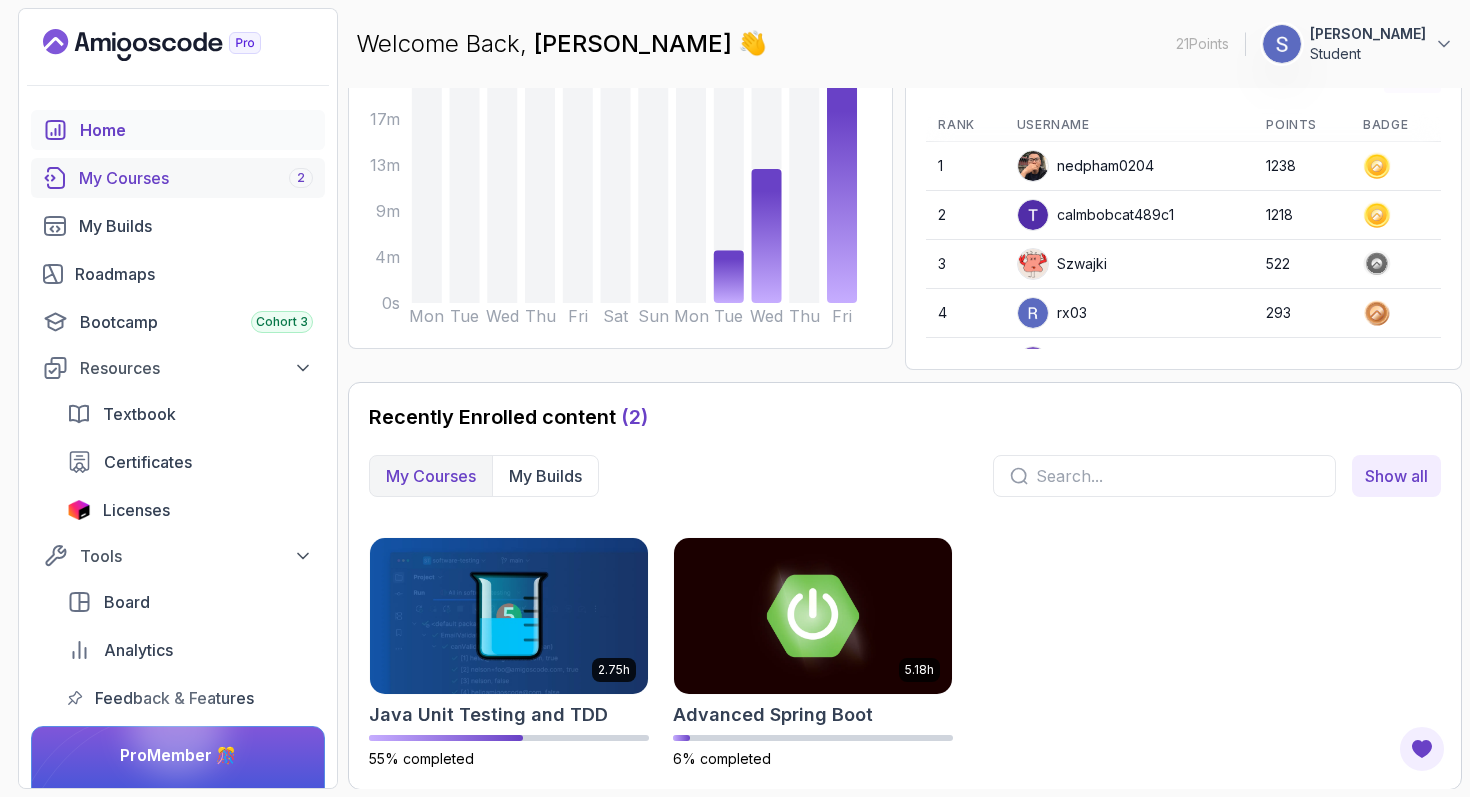 click on "My Courses 2" at bounding box center (178, 178) 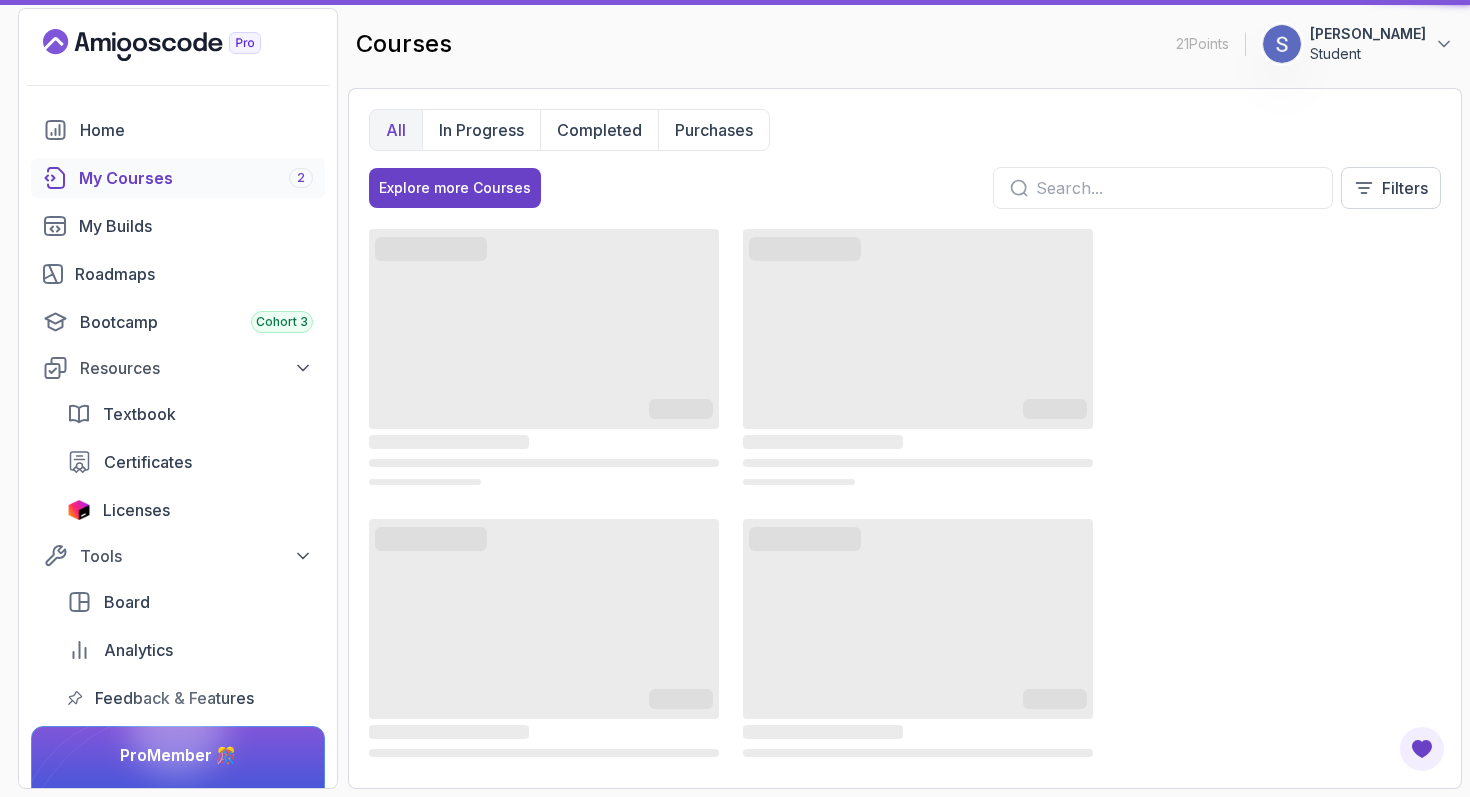 scroll, scrollTop: 0, scrollLeft: 0, axis: both 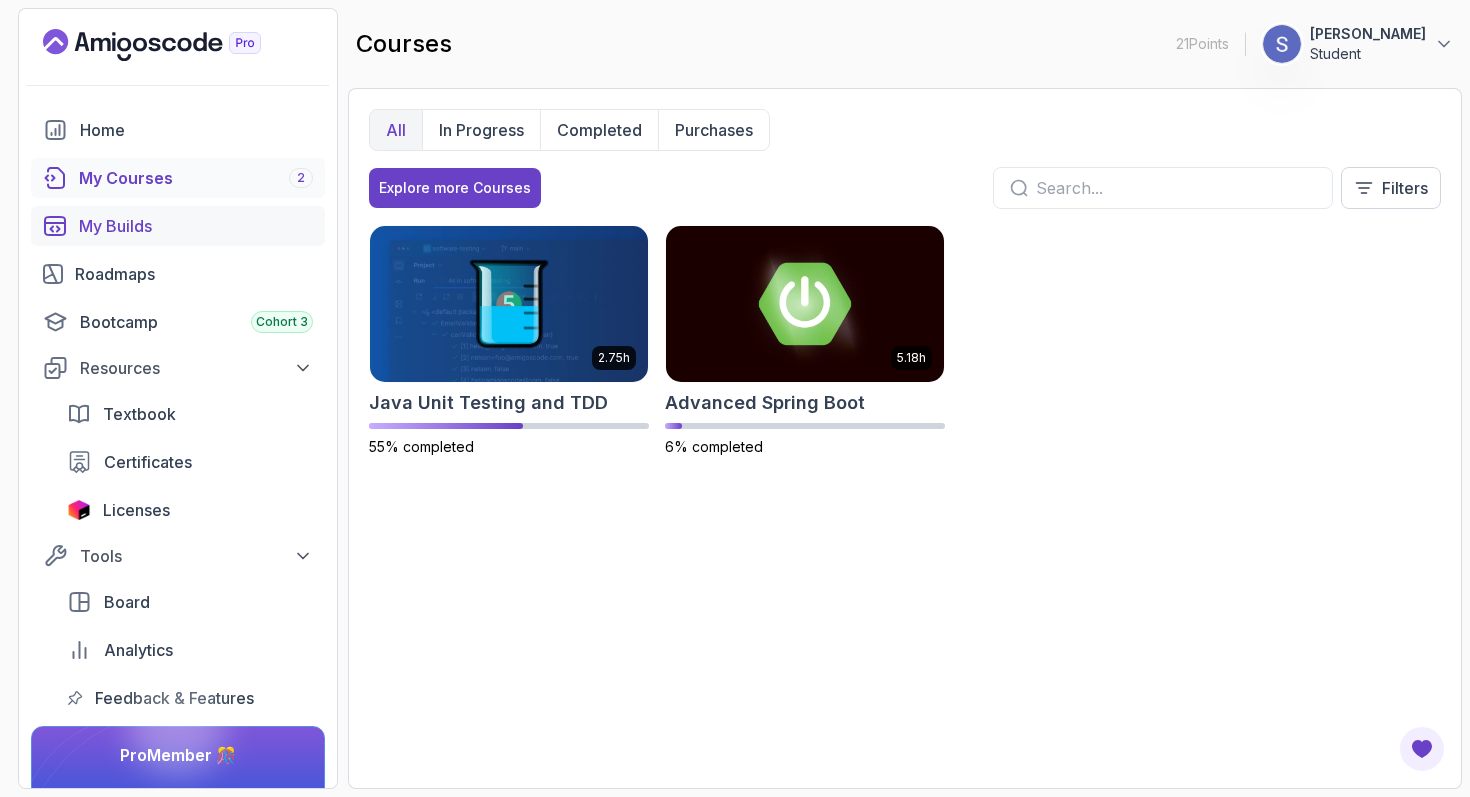 click on "My Builds" at bounding box center [196, 226] 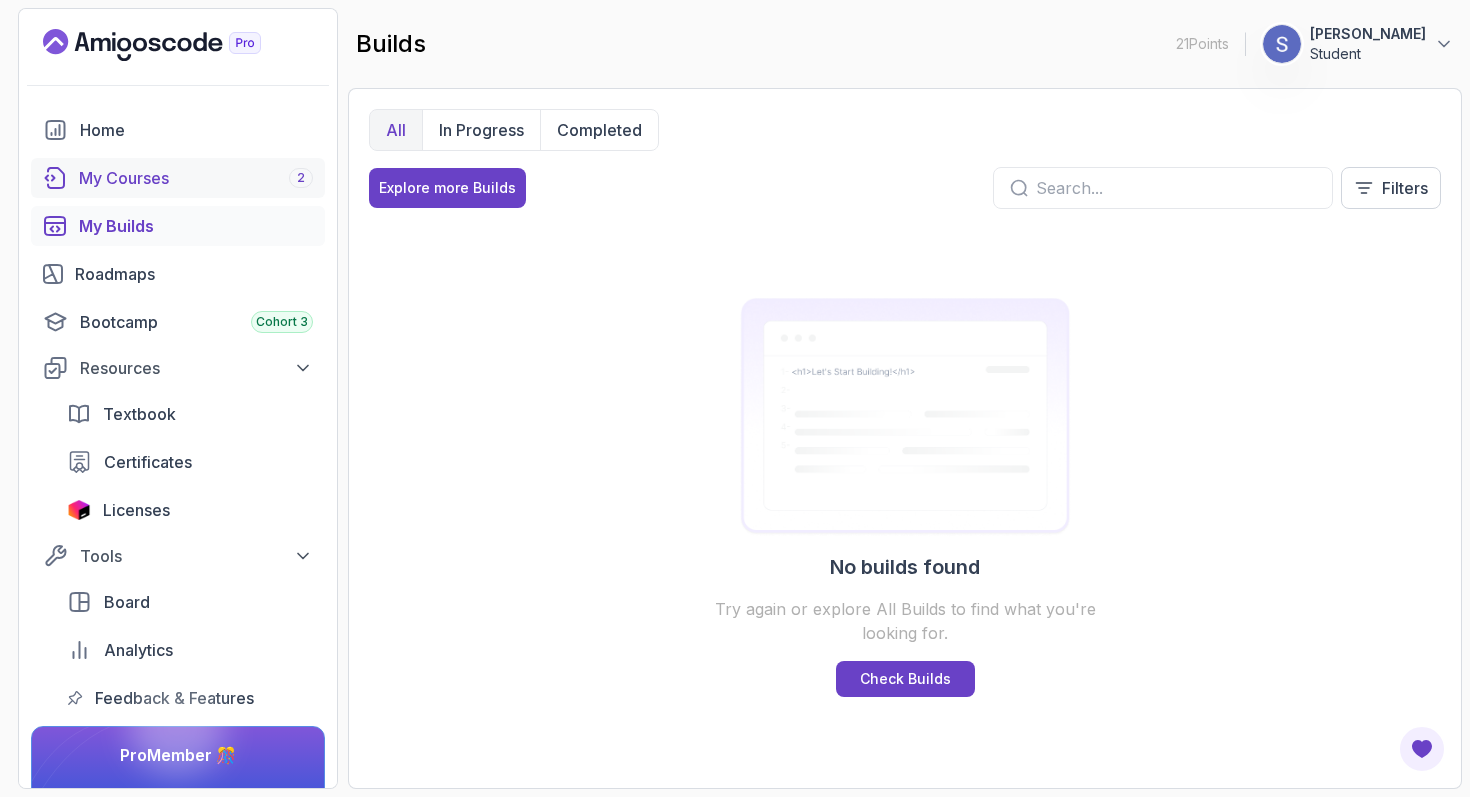 click on "My Courses 2" at bounding box center (196, 178) 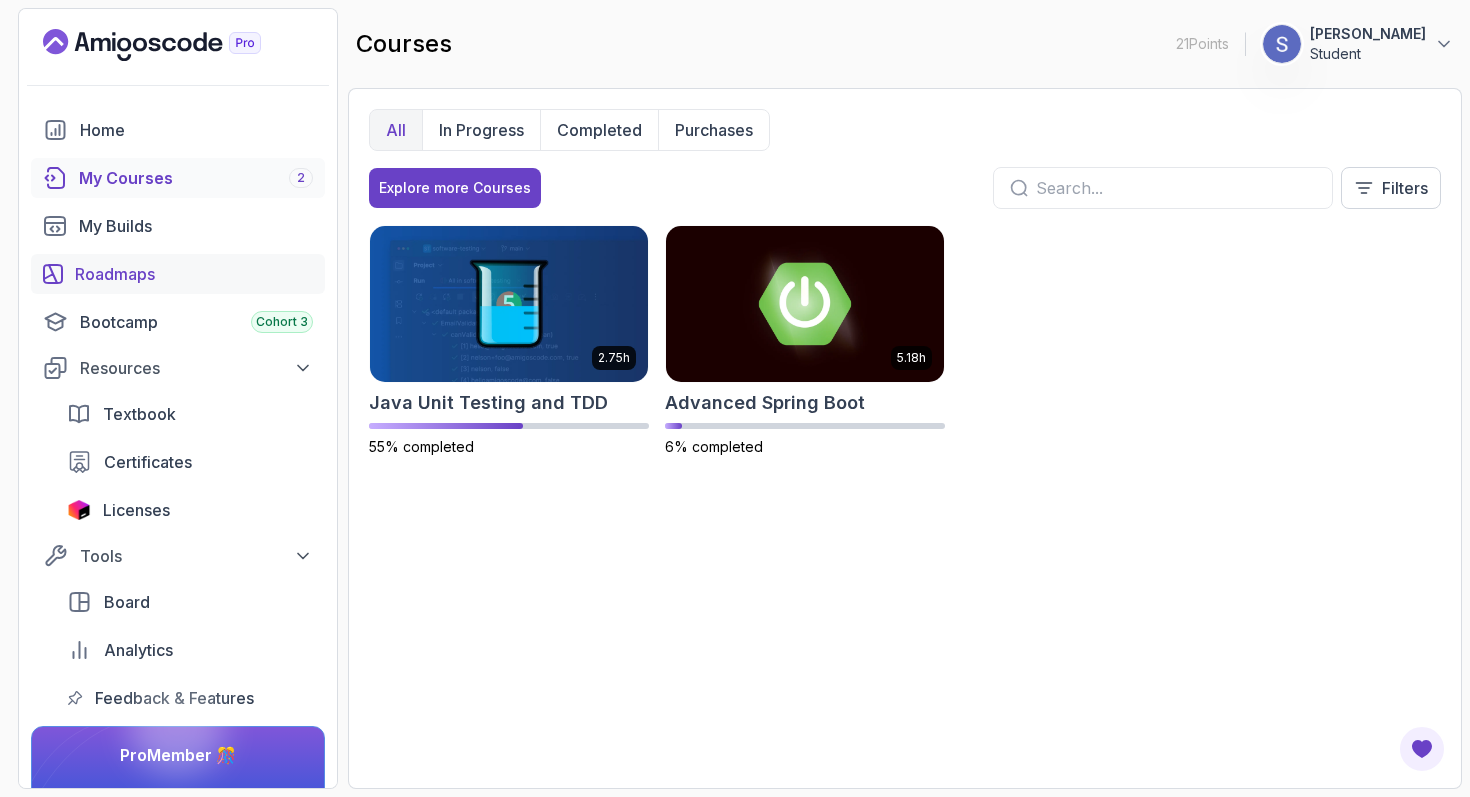 click on "Roadmaps" at bounding box center [194, 274] 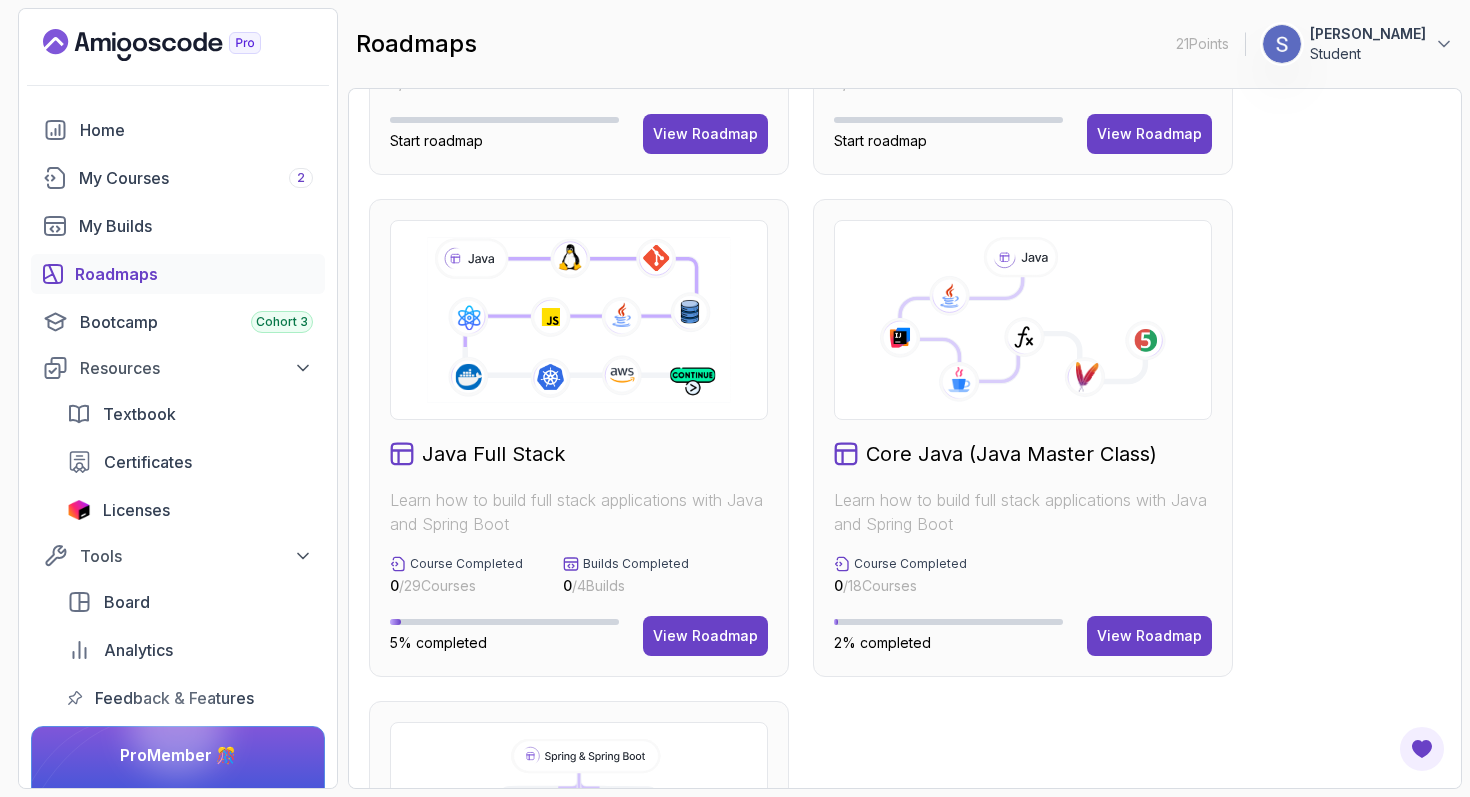 scroll, scrollTop: 435, scrollLeft: 0, axis: vertical 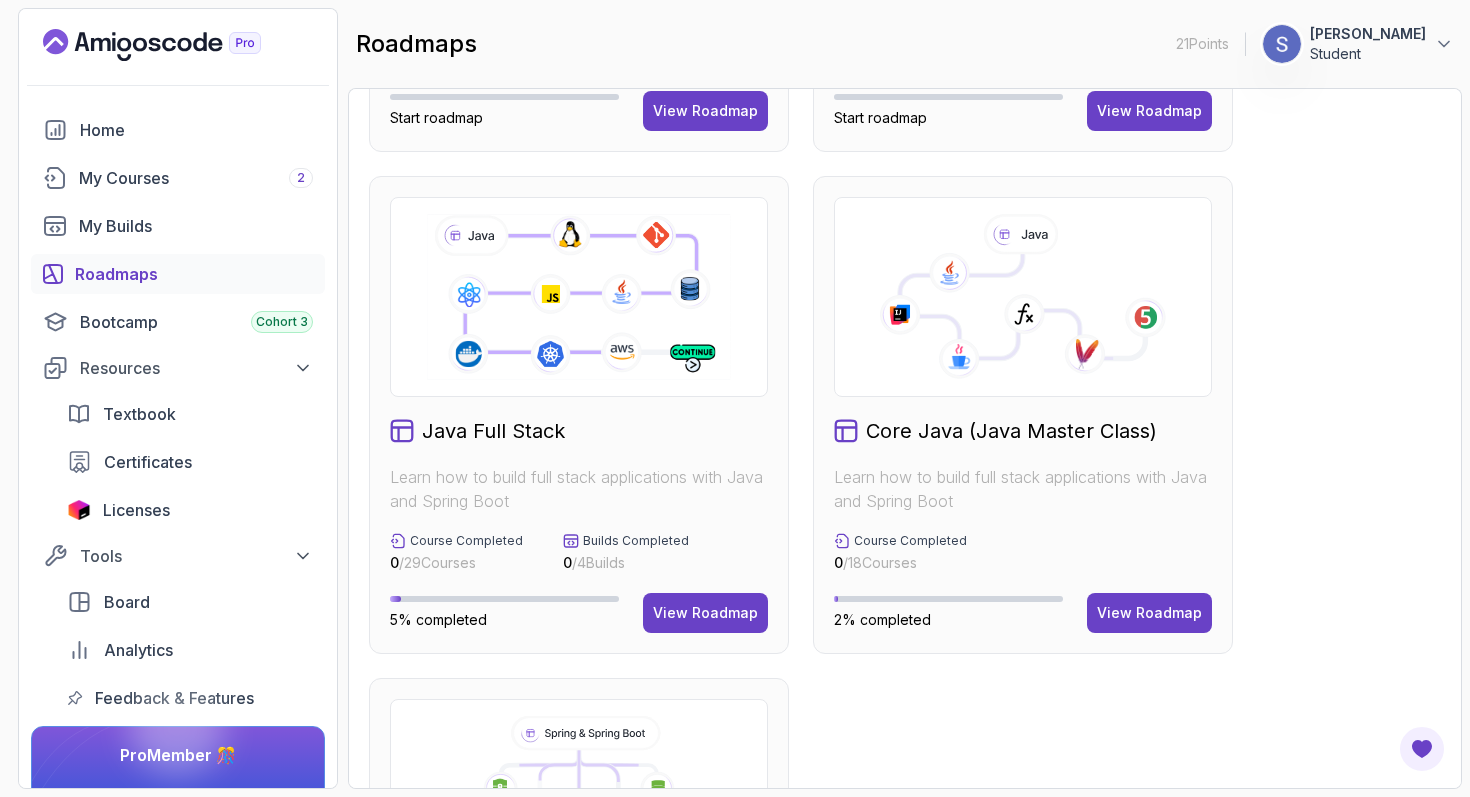 click 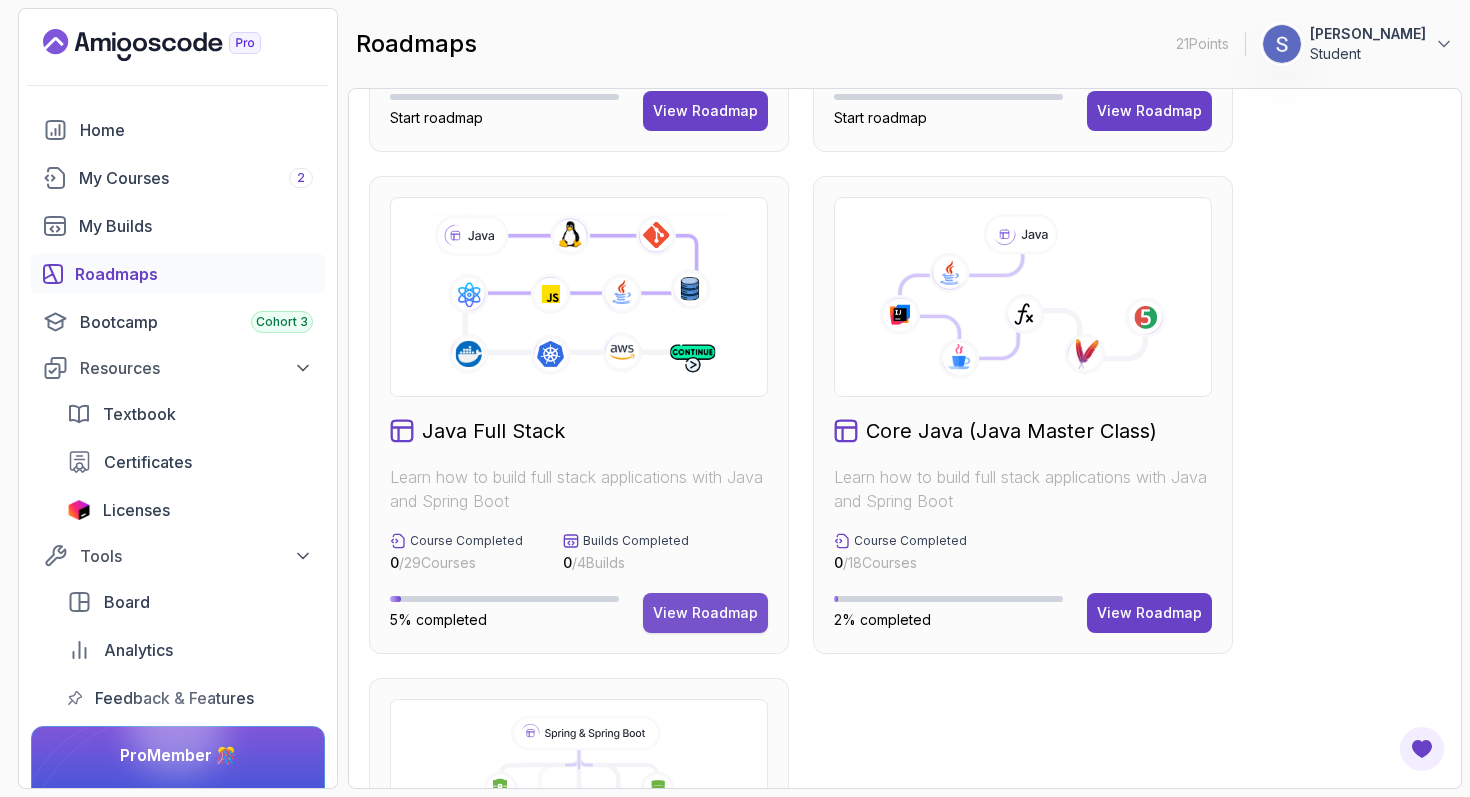 click on "View Roadmap" at bounding box center (705, 613) 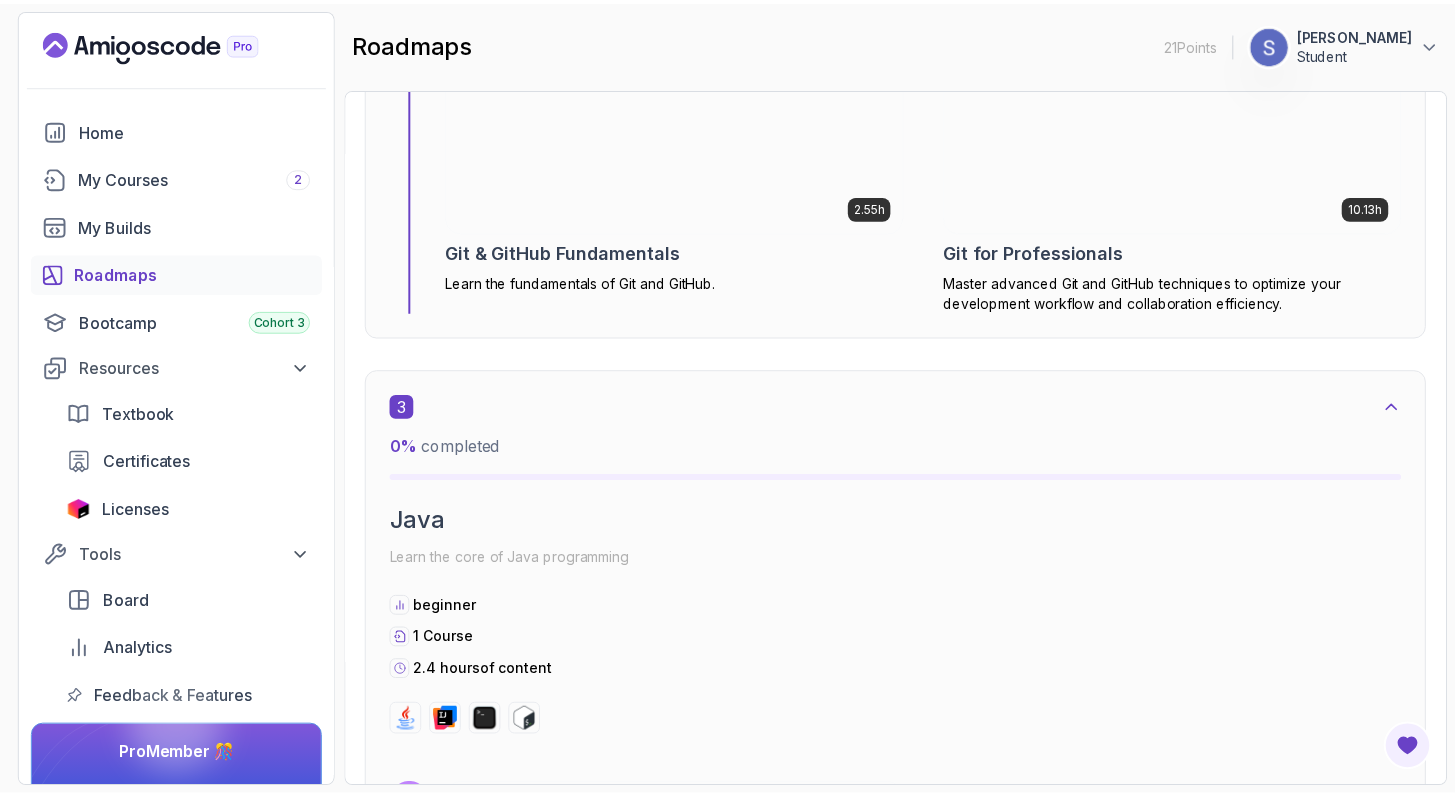 scroll, scrollTop: 2076, scrollLeft: 0, axis: vertical 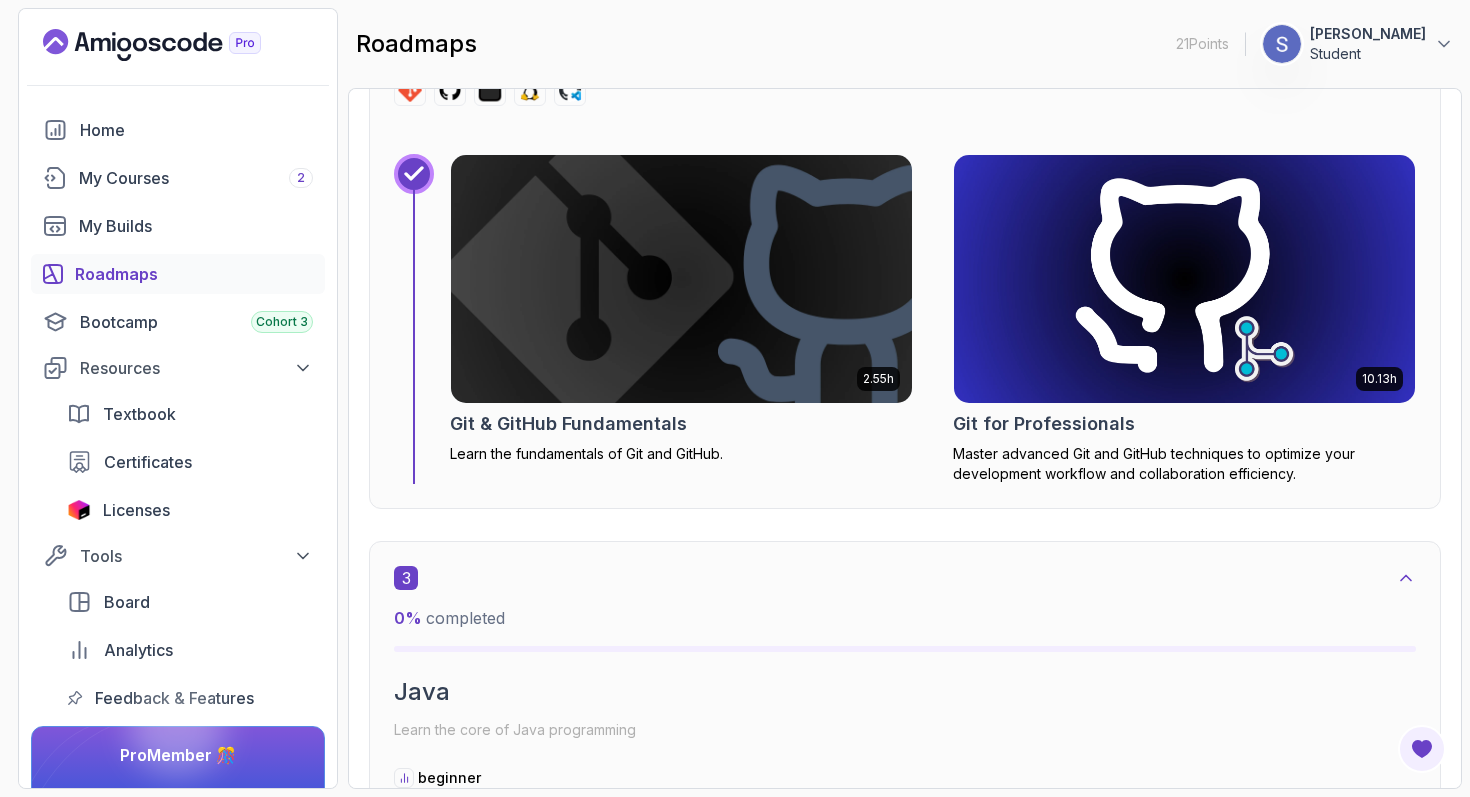 click at bounding box center (1184, 279) 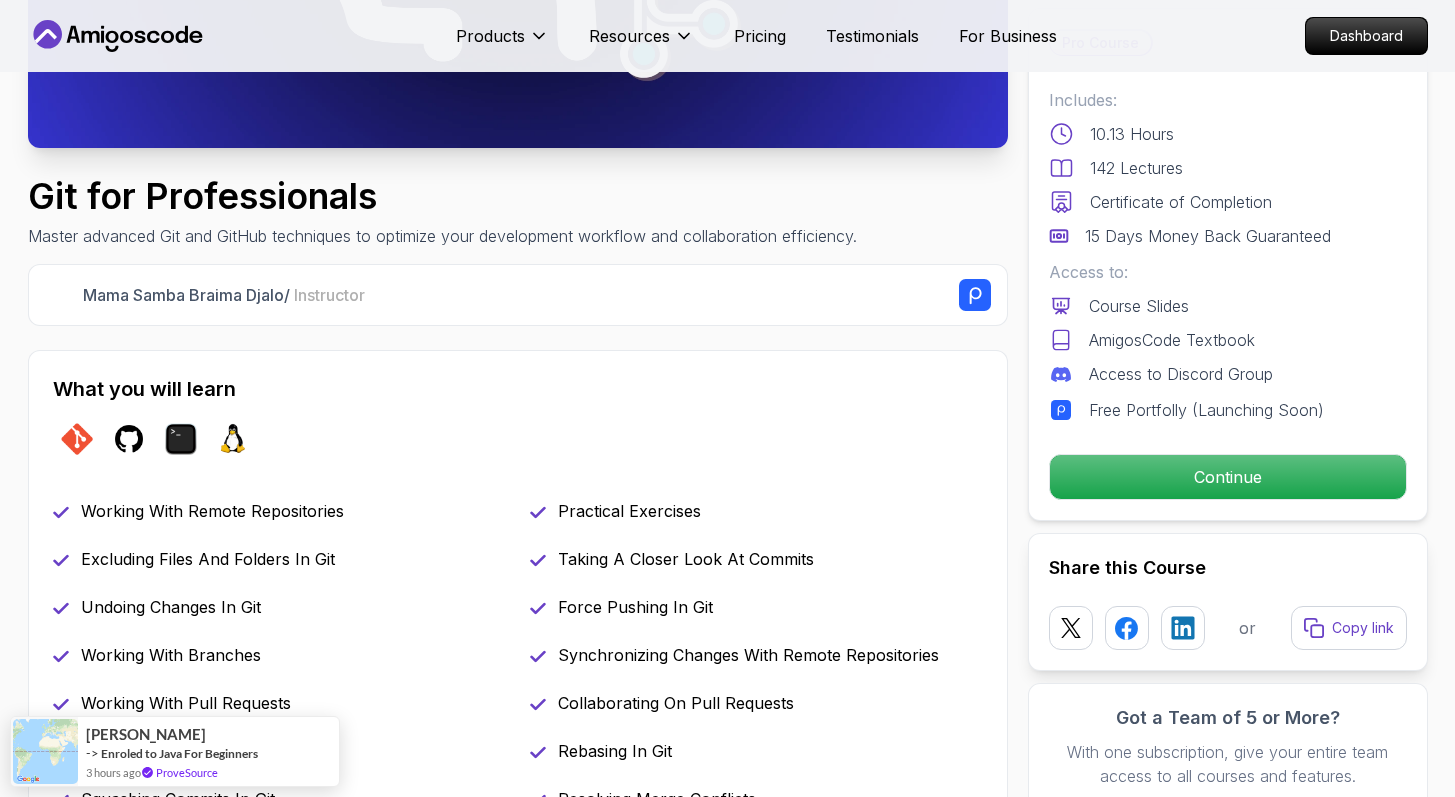 scroll, scrollTop: 643, scrollLeft: 0, axis: vertical 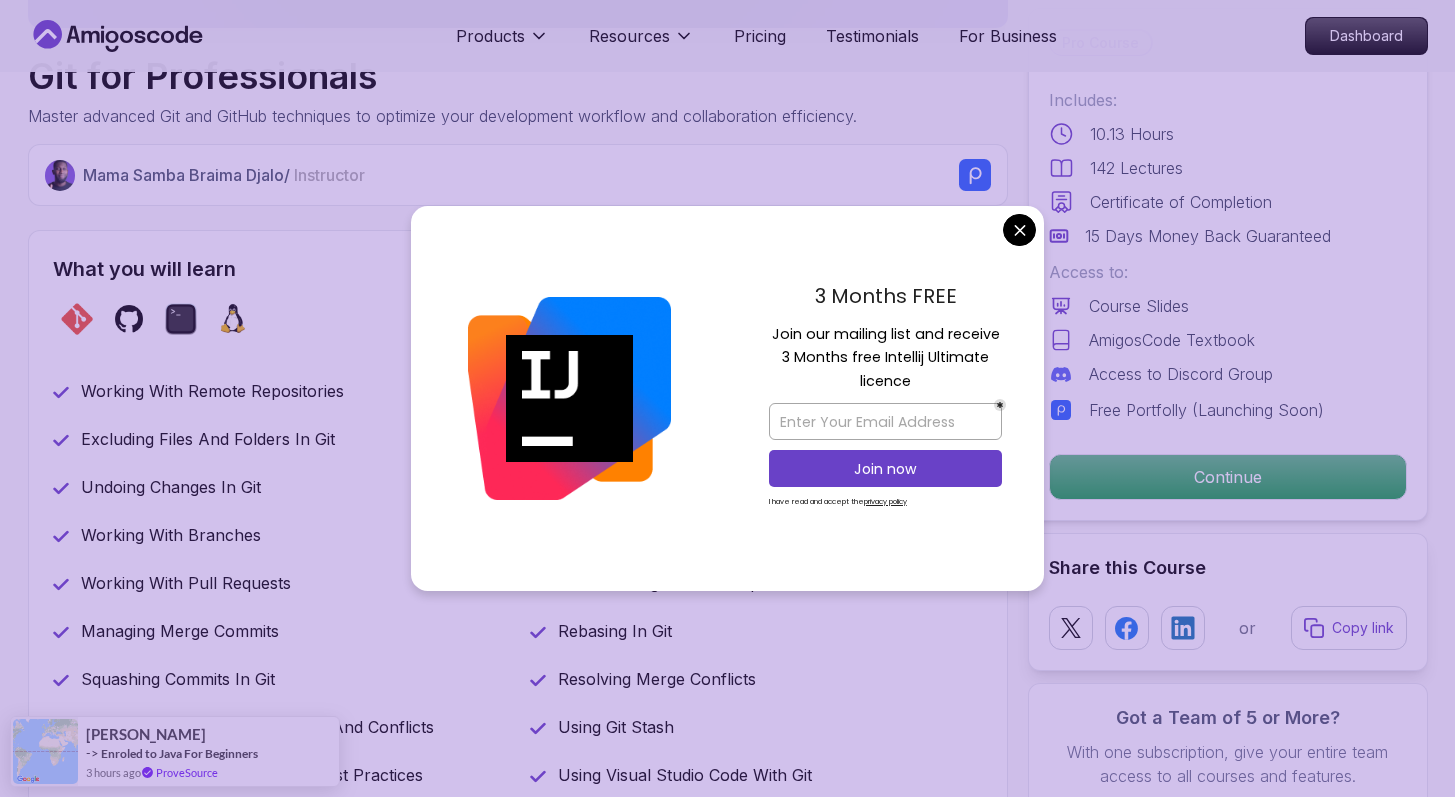 click on "Products Resources Pricing Testimonials For Business Dashboard Products Resources Pricing Testimonials For Business Dashboard Git for Professionals Master advanced Git and GitHub techniques to optimize your development workflow and collaboration efficiency. Mama Samba Braima Djalo  /   Instructor Pro Course Includes: 10.13 Hours 142 Lectures Certificate of Completion 15 Days Money Back Guaranteed Access to: Course Slides AmigosCode Textbook Access to Discord Group Free Portfolly (Launching Soon) Continue Share this Course or Copy link Got a Team of 5 or More? With one subscription, give your entire team access to all courses and features. Check our Business Plan Mama Samba Braima Djalo  /   Instructor What you will learn git github terminal linux Working With Remote Repositories Practical Exercises Excluding Files And Folders In Git Taking A Closer Look At Commits Undoing Changes In Git Force Pushing In Git Working With Branches Synchronizing Changes With Remote Repositories Working With Pull Requests" at bounding box center (727, 3301) 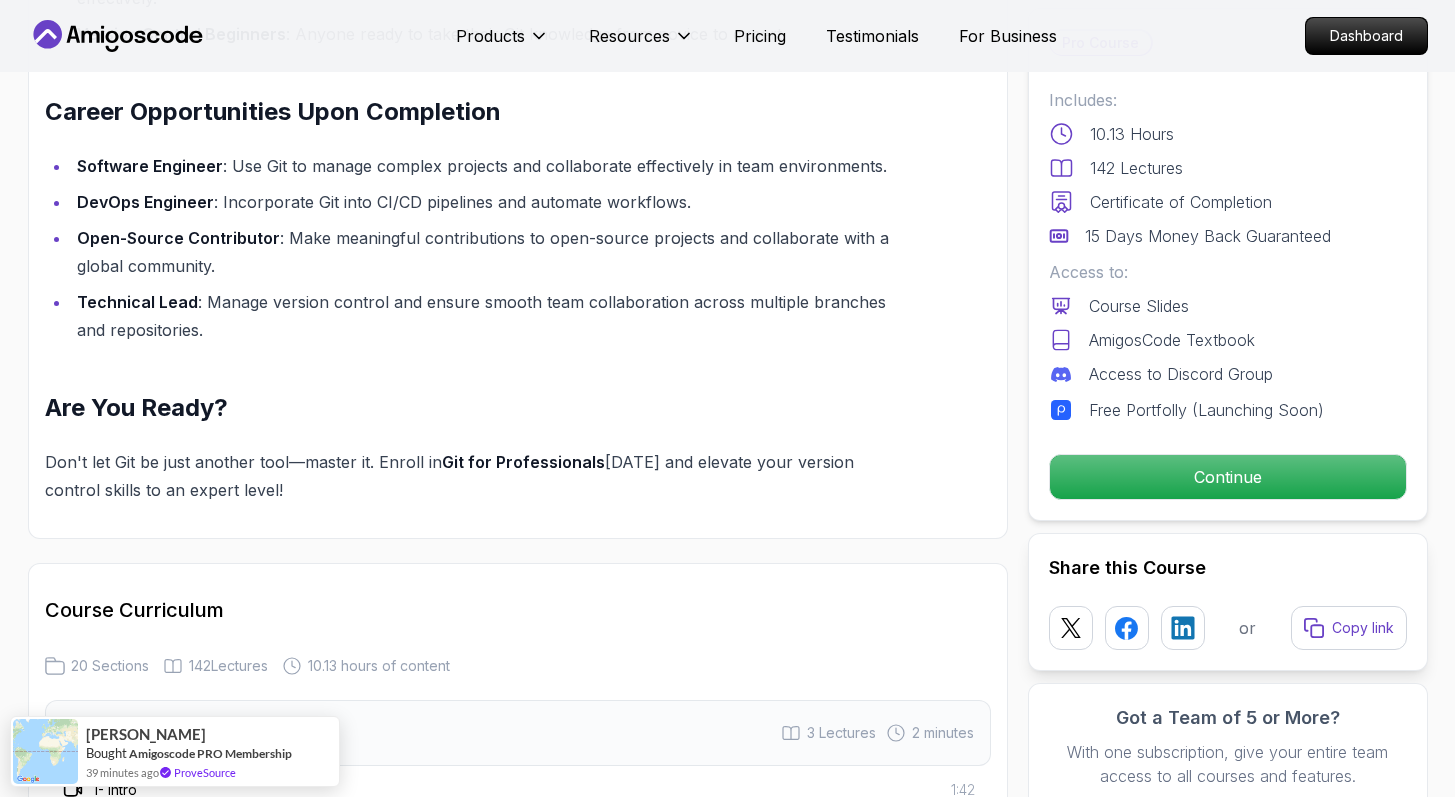 scroll, scrollTop: 2360, scrollLeft: 0, axis: vertical 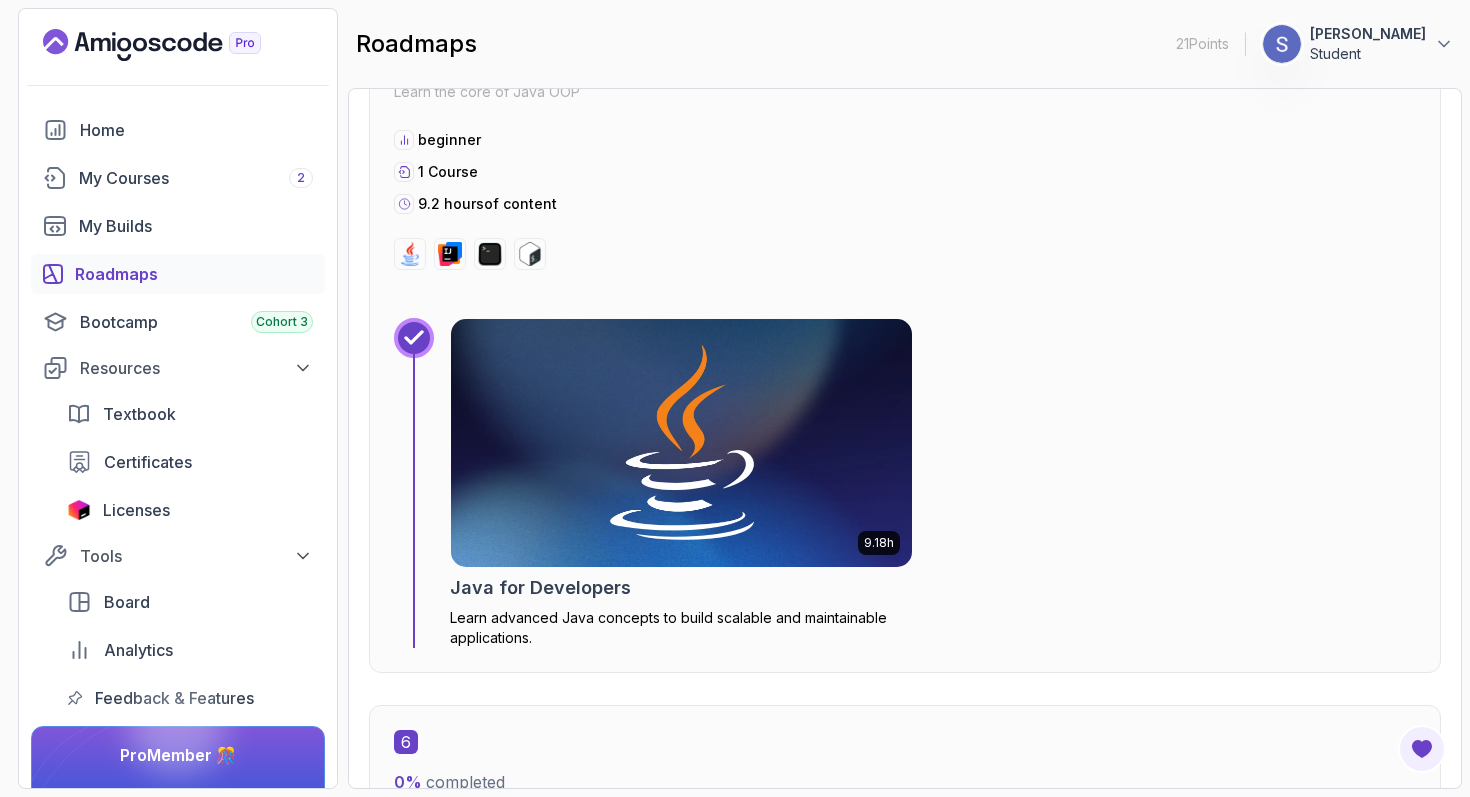 click at bounding box center (681, 443) 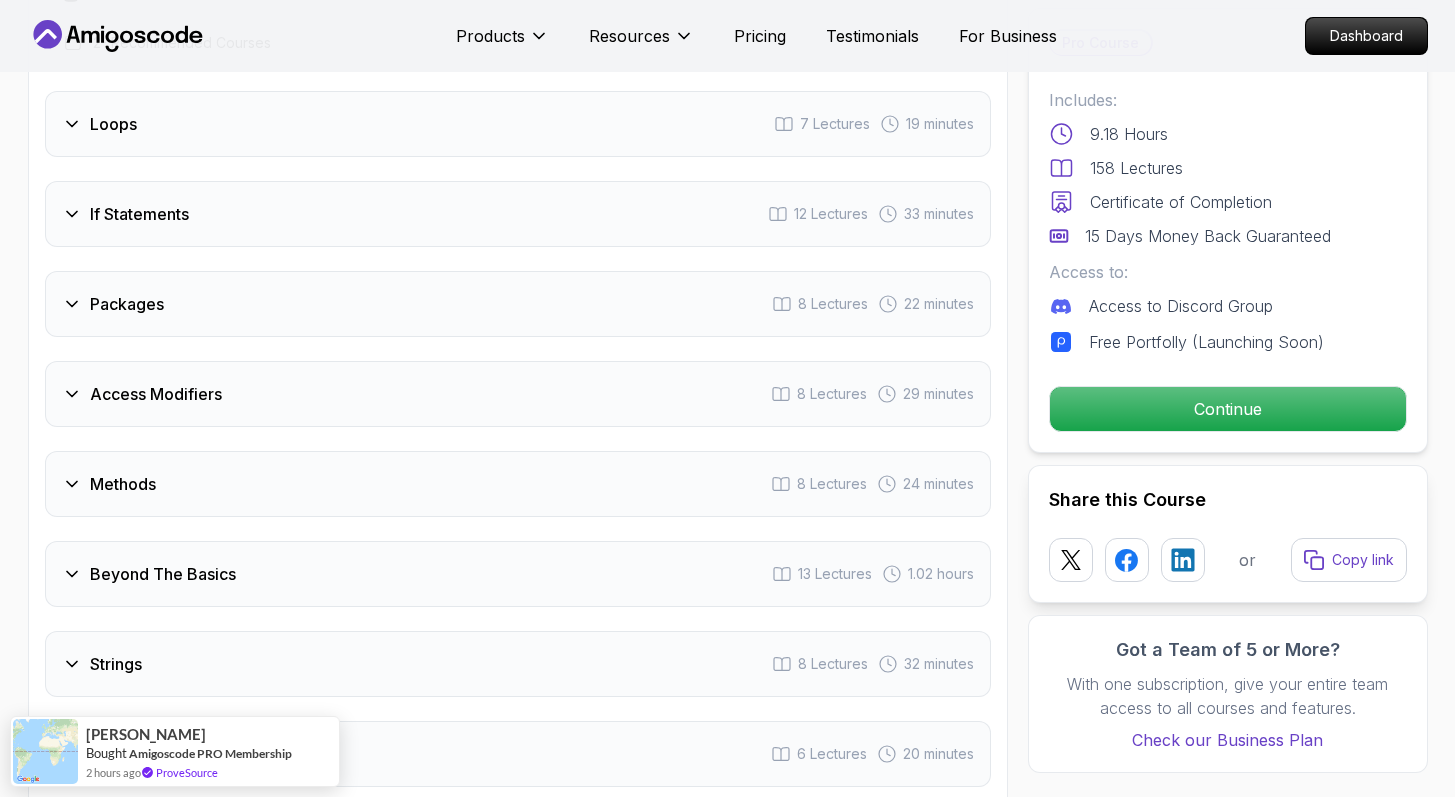 scroll, scrollTop: 2778, scrollLeft: 0, axis: vertical 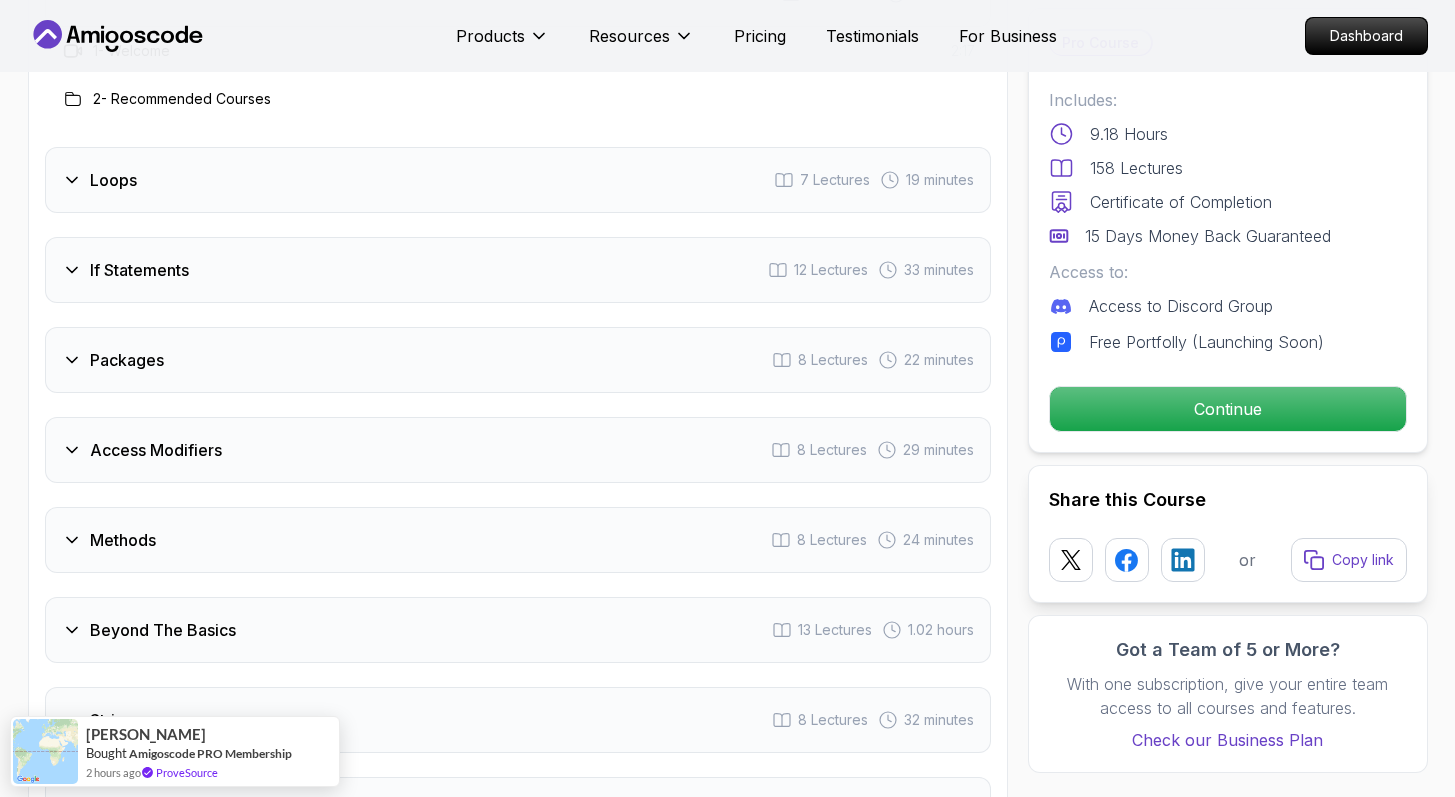 click on "If Statements 12   Lectures     33 minutes" at bounding box center [518, 270] 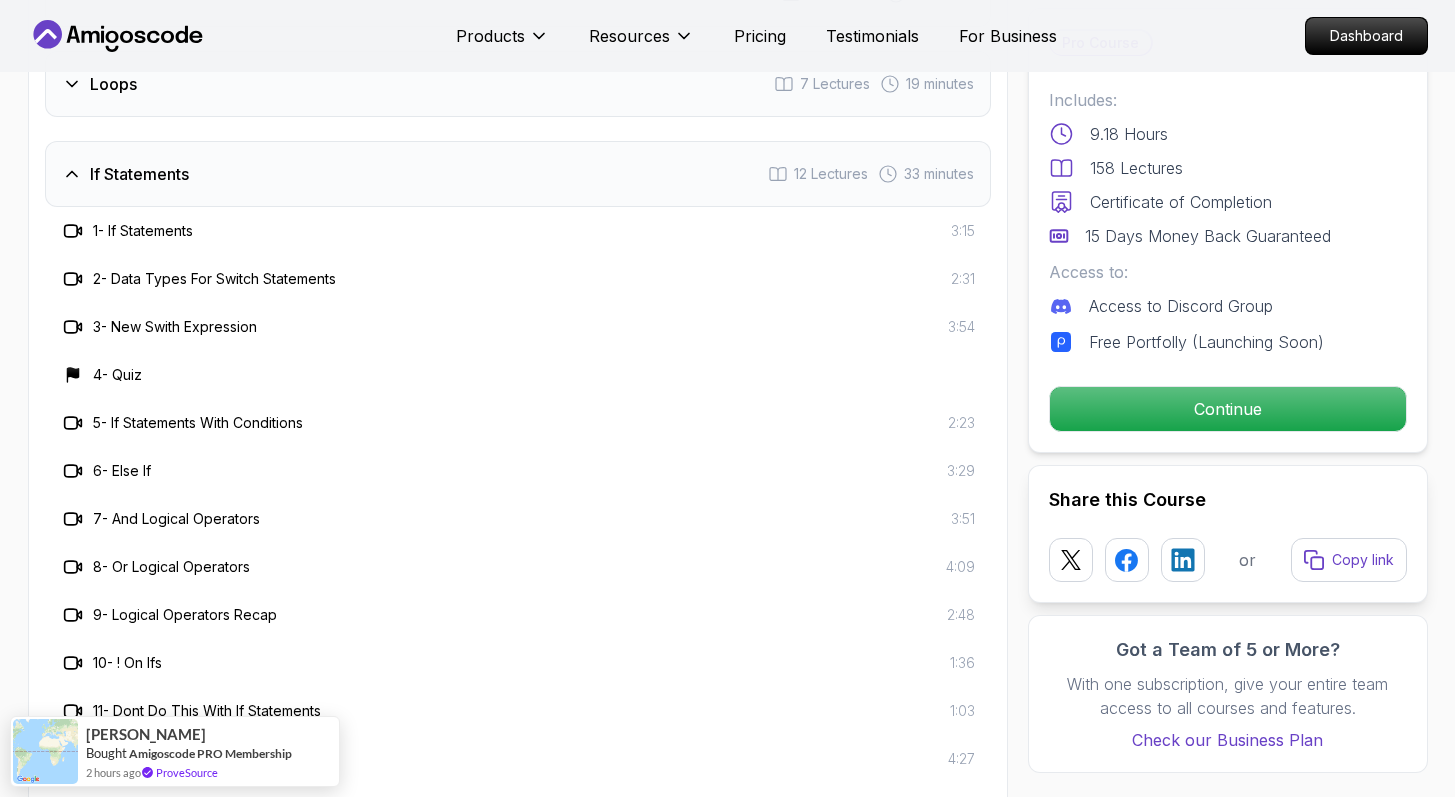 click on "If Statements 12   Lectures     33 minutes" at bounding box center (518, 174) 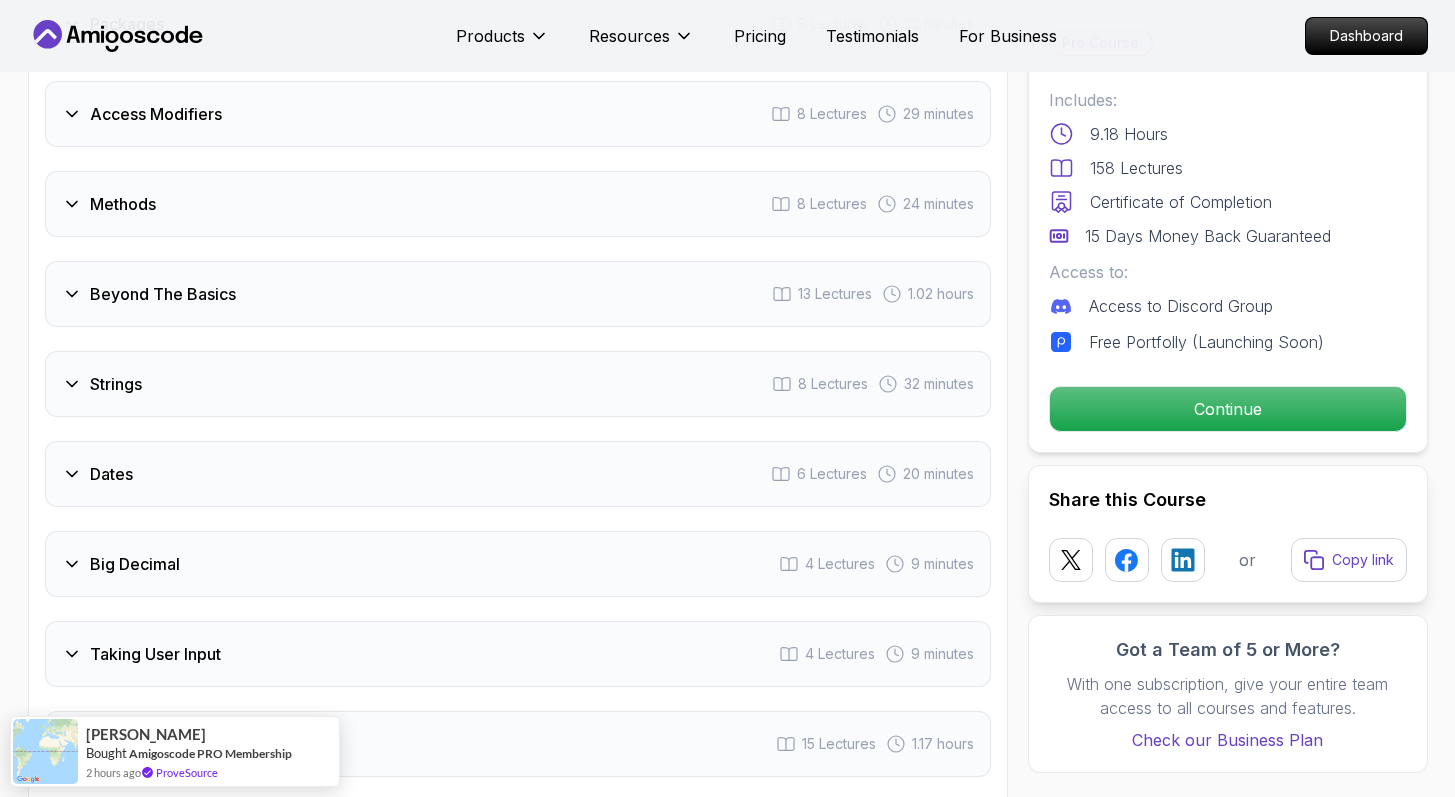 scroll, scrollTop: 3019, scrollLeft: 0, axis: vertical 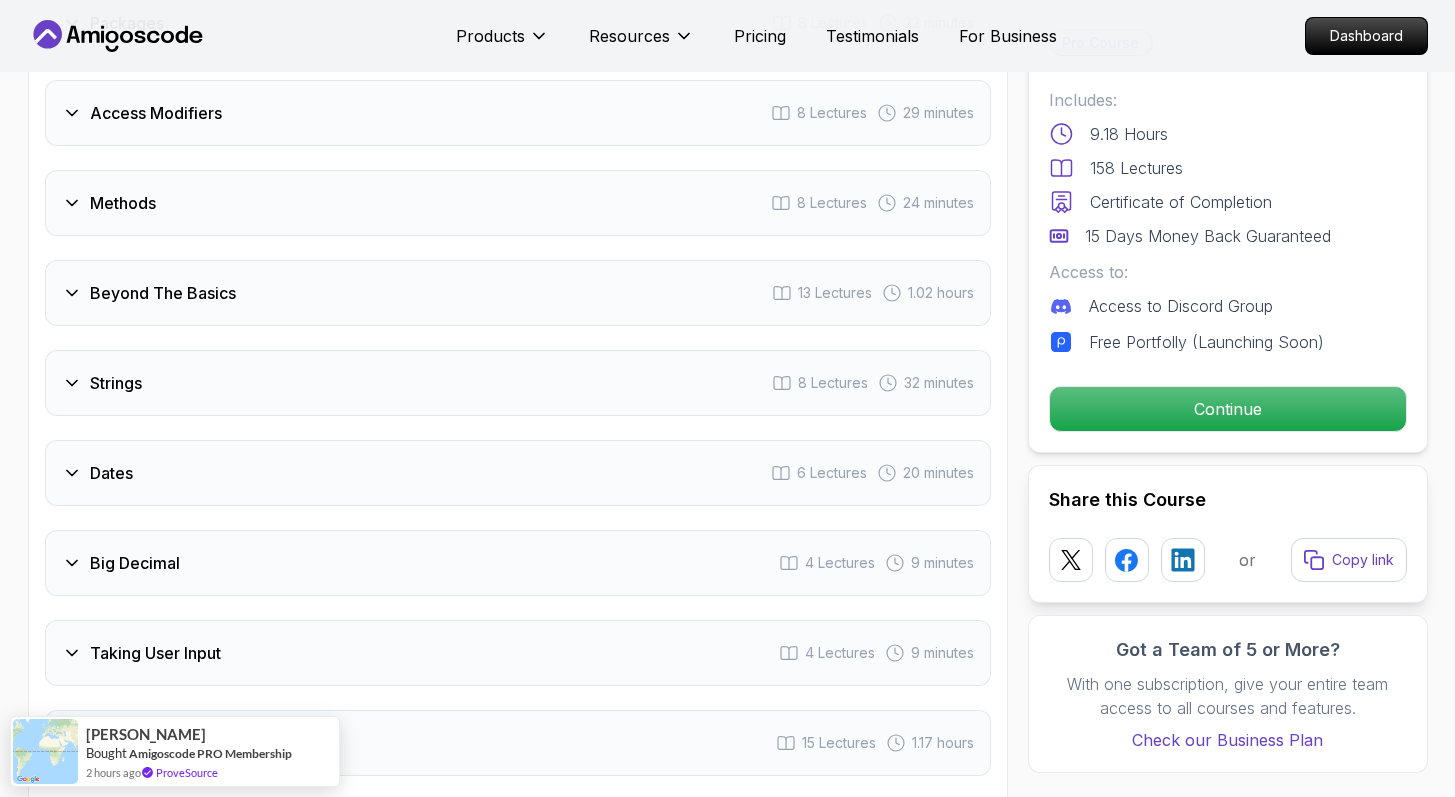 click on "Beyond The Basics 13   Lectures     1.02 hours" at bounding box center [518, 293] 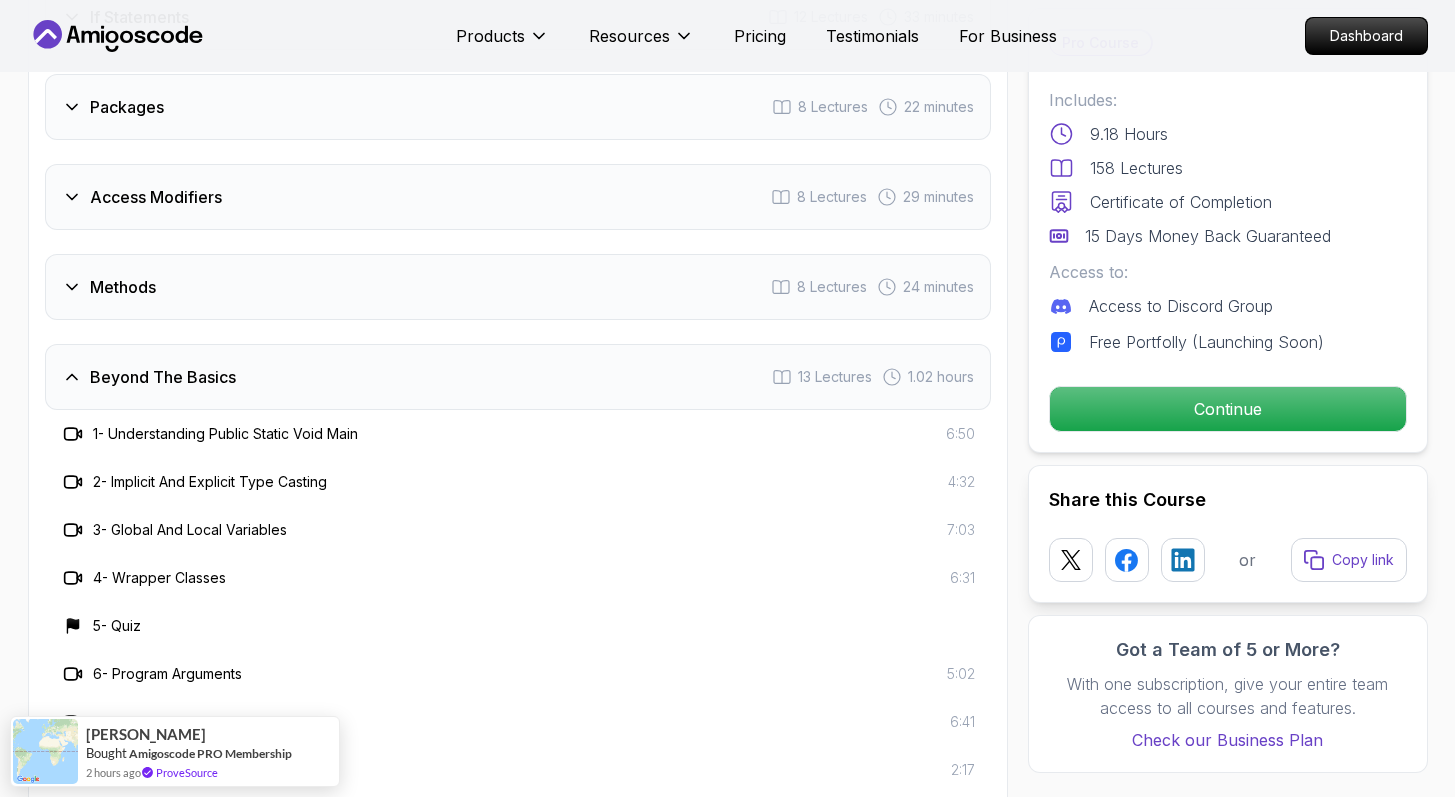 scroll, scrollTop: 2925, scrollLeft: 0, axis: vertical 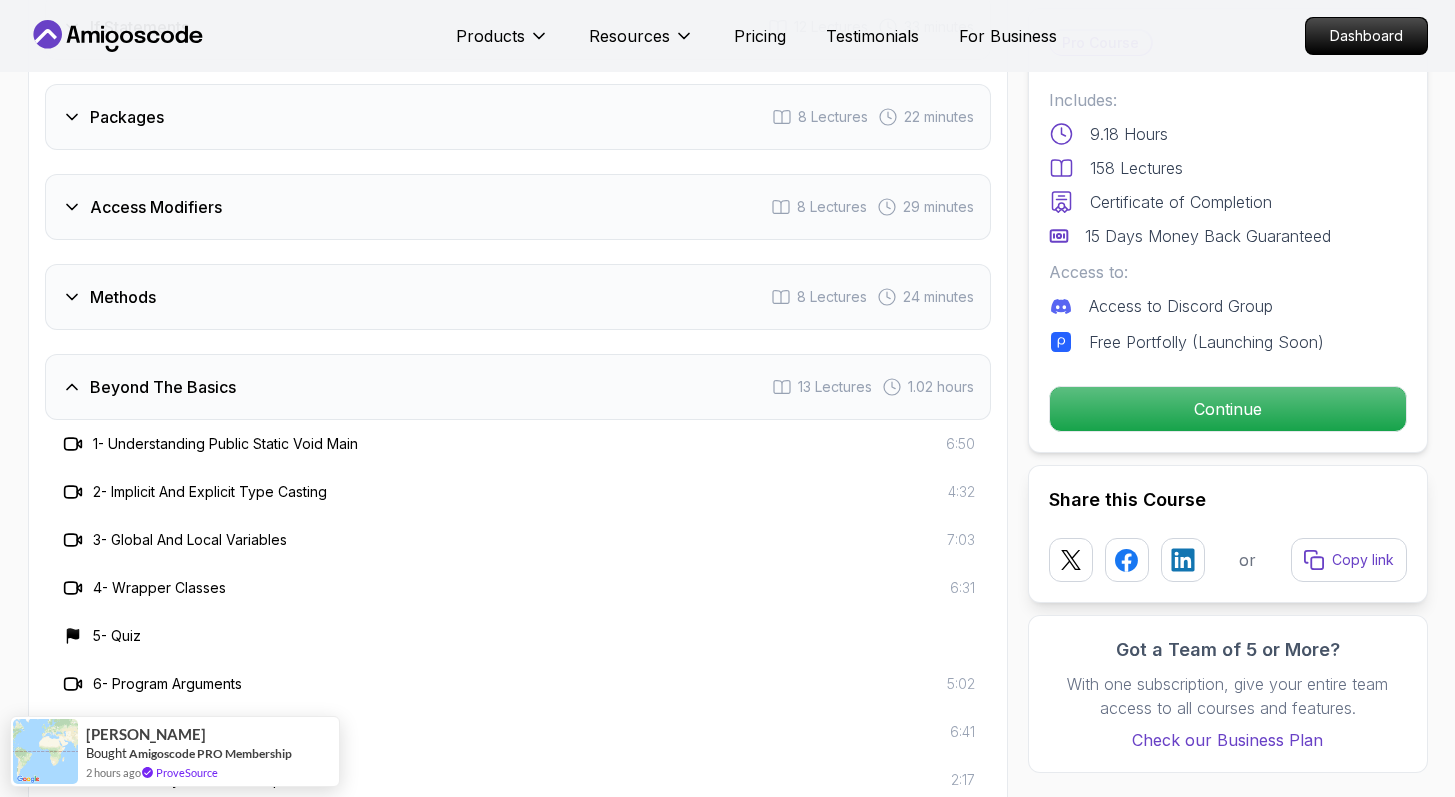click on "Beyond The Basics 13   Lectures     1.02 hours" at bounding box center [518, 387] 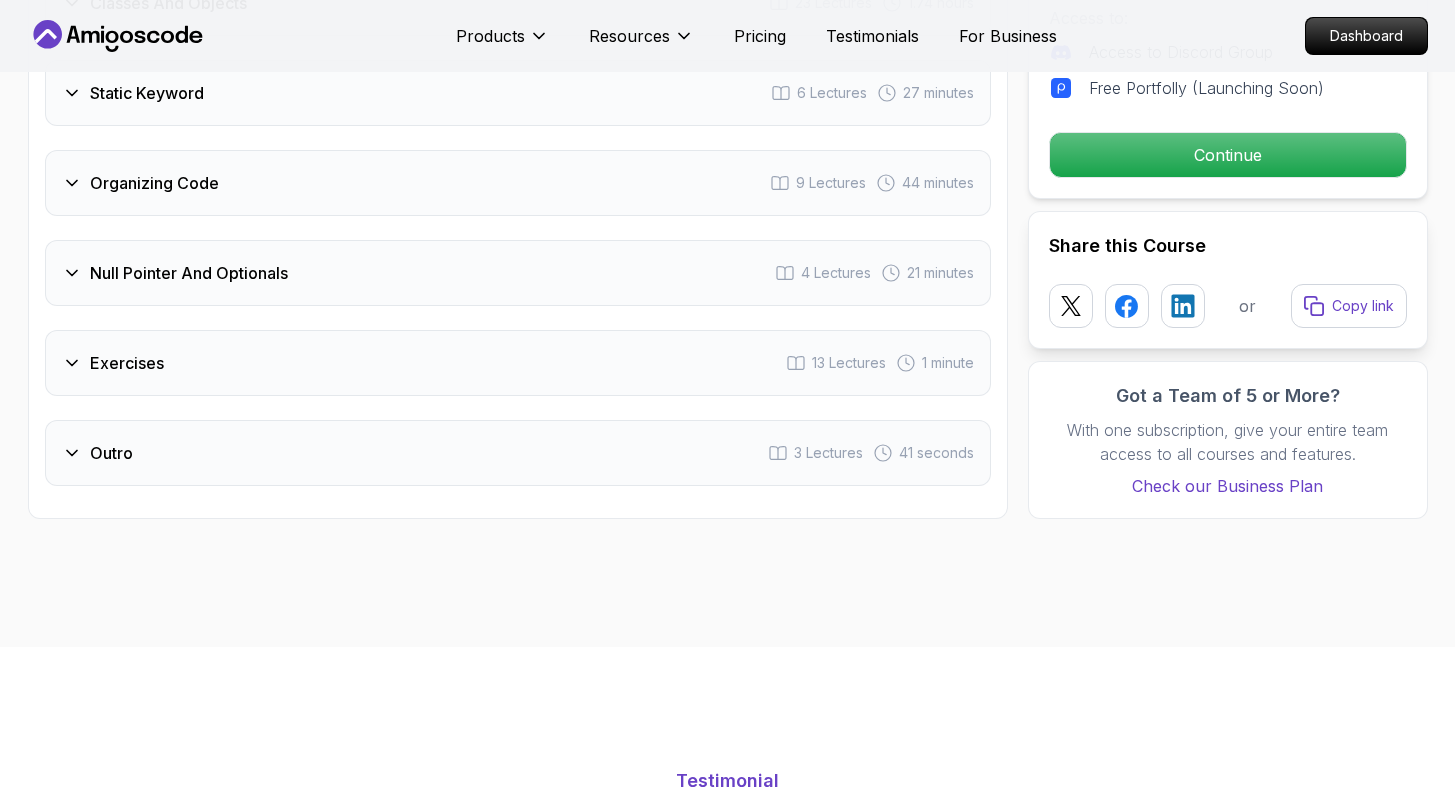 scroll, scrollTop: 3944, scrollLeft: 0, axis: vertical 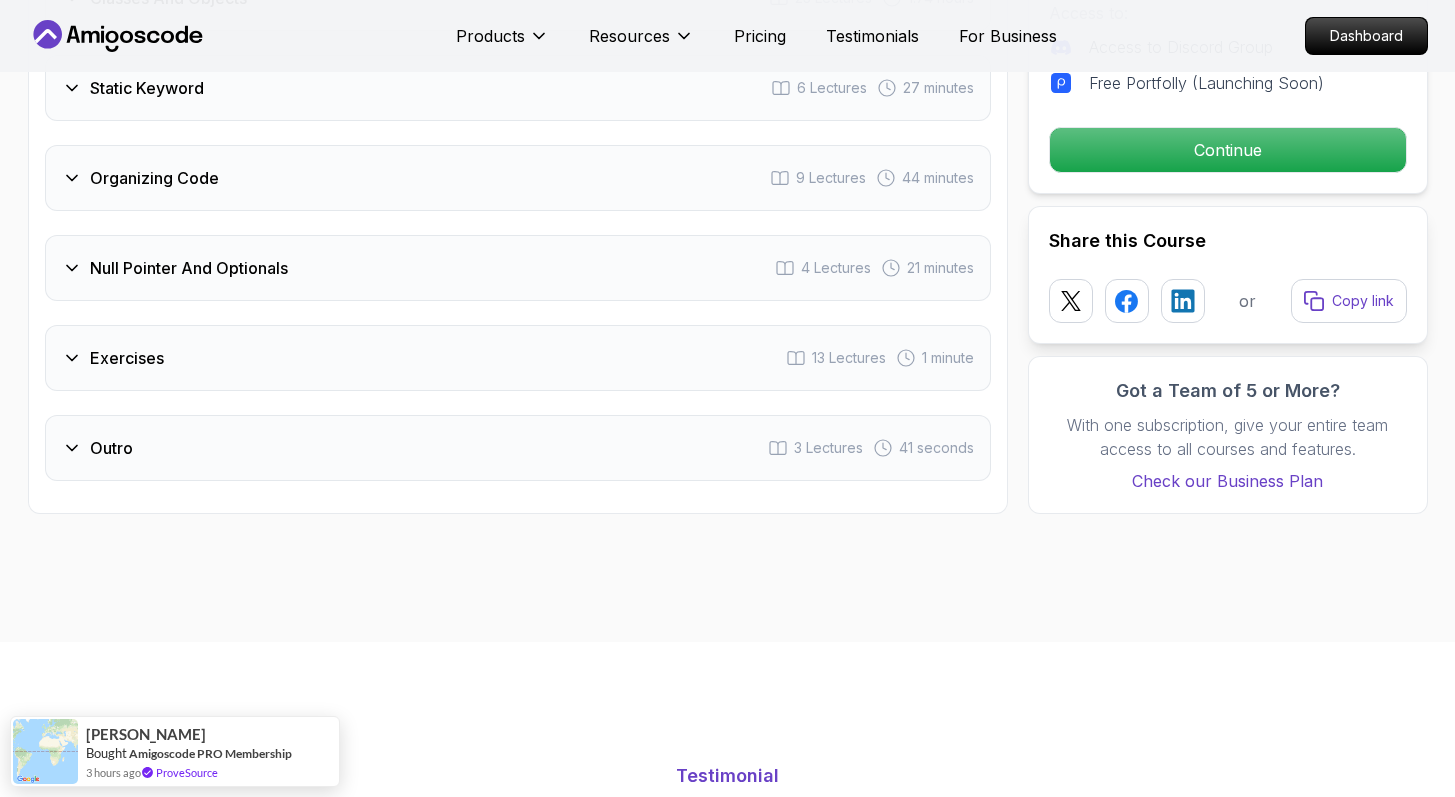 click on "Exercises 13   Lectures     1 minute" at bounding box center [518, 358] 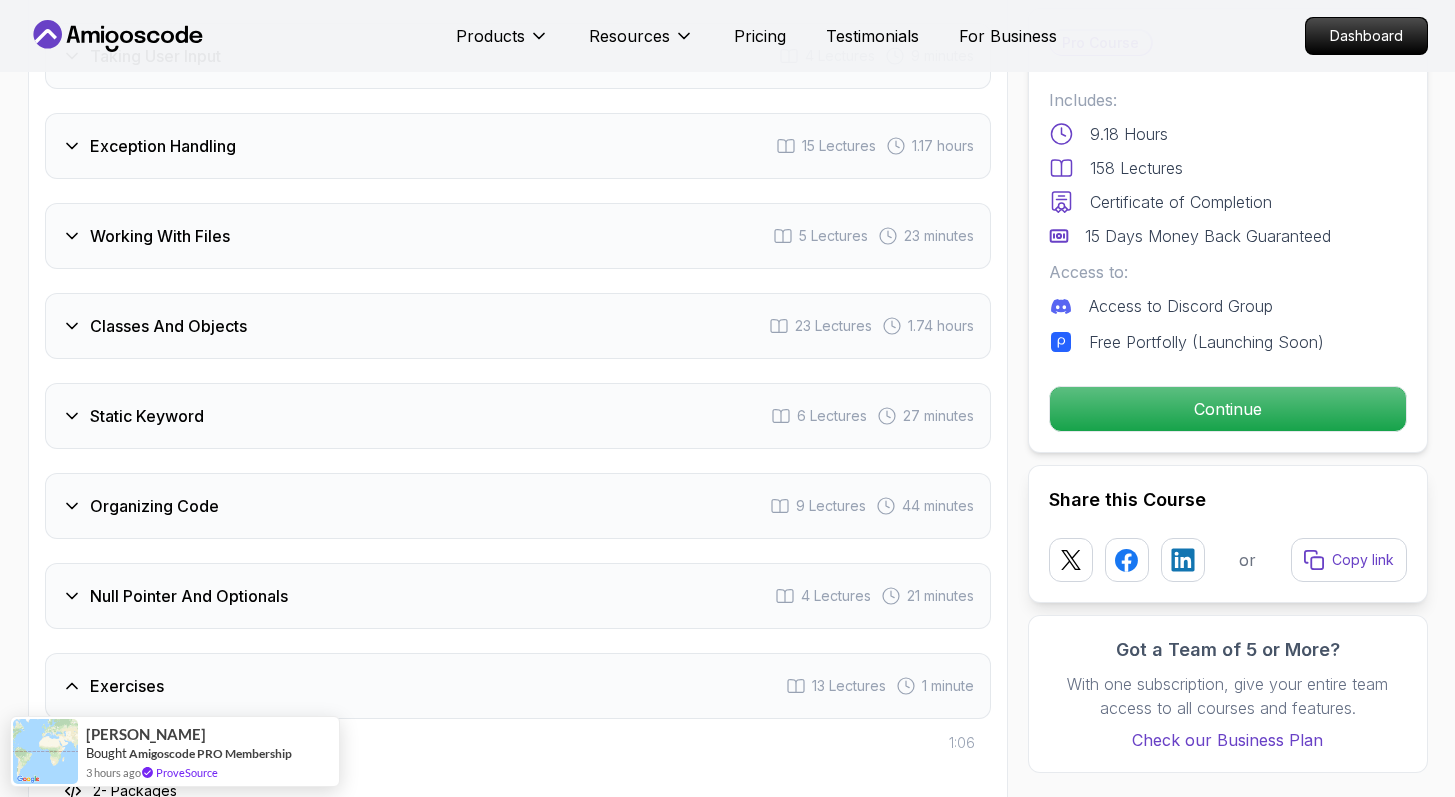 scroll, scrollTop: 3892, scrollLeft: 0, axis: vertical 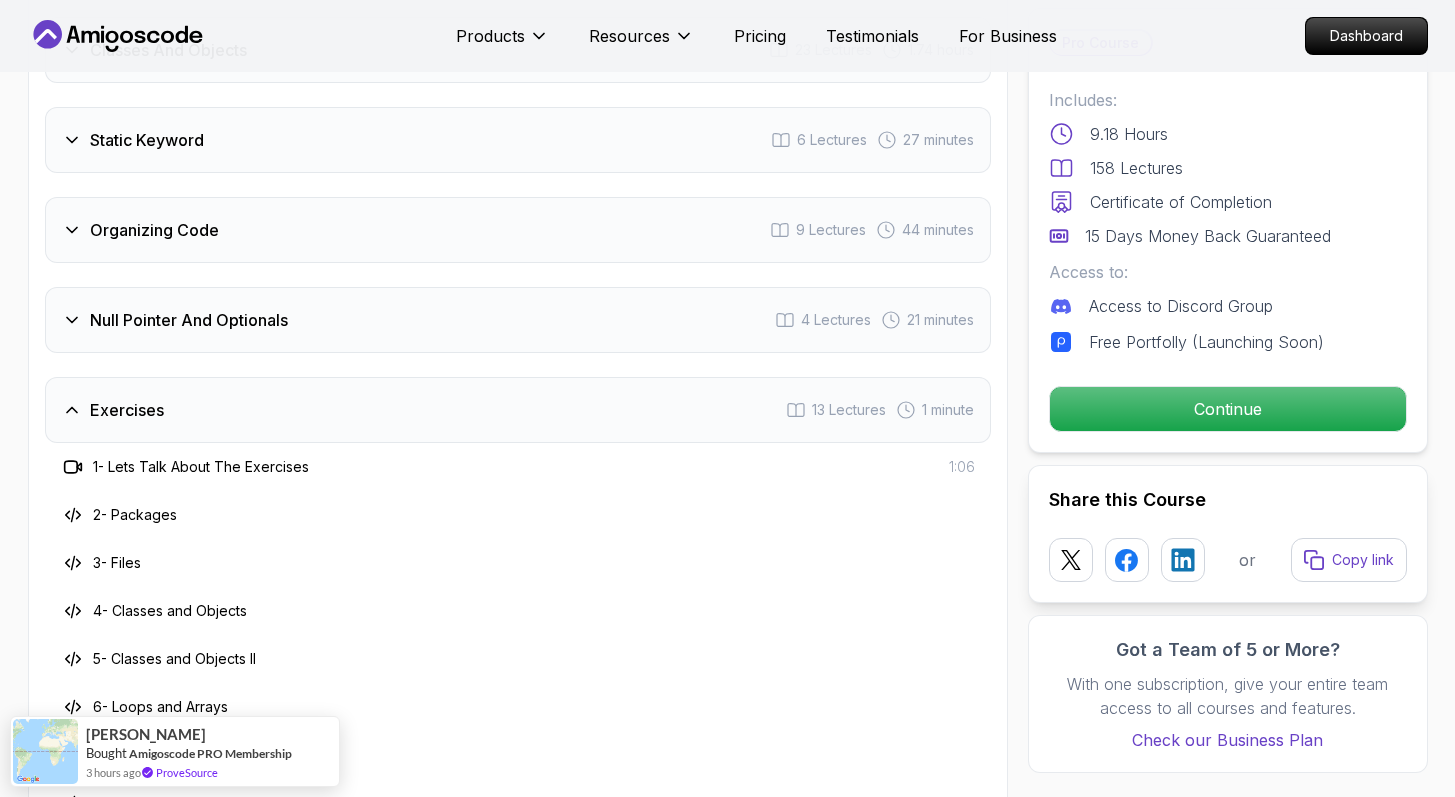 click on "Exercises 13   Lectures     1 minute" at bounding box center (518, 410) 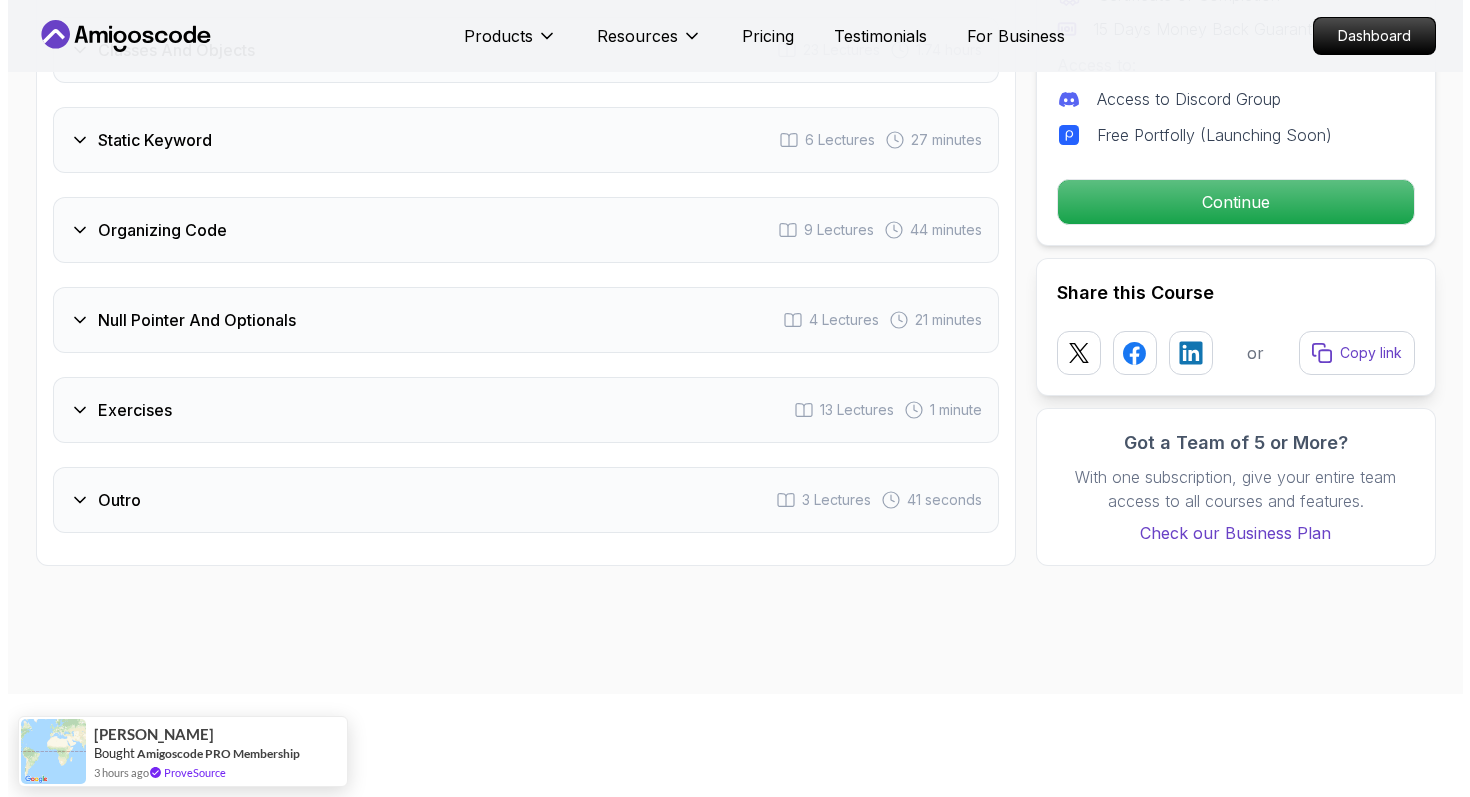 scroll, scrollTop: 0, scrollLeft: 0, axis: both 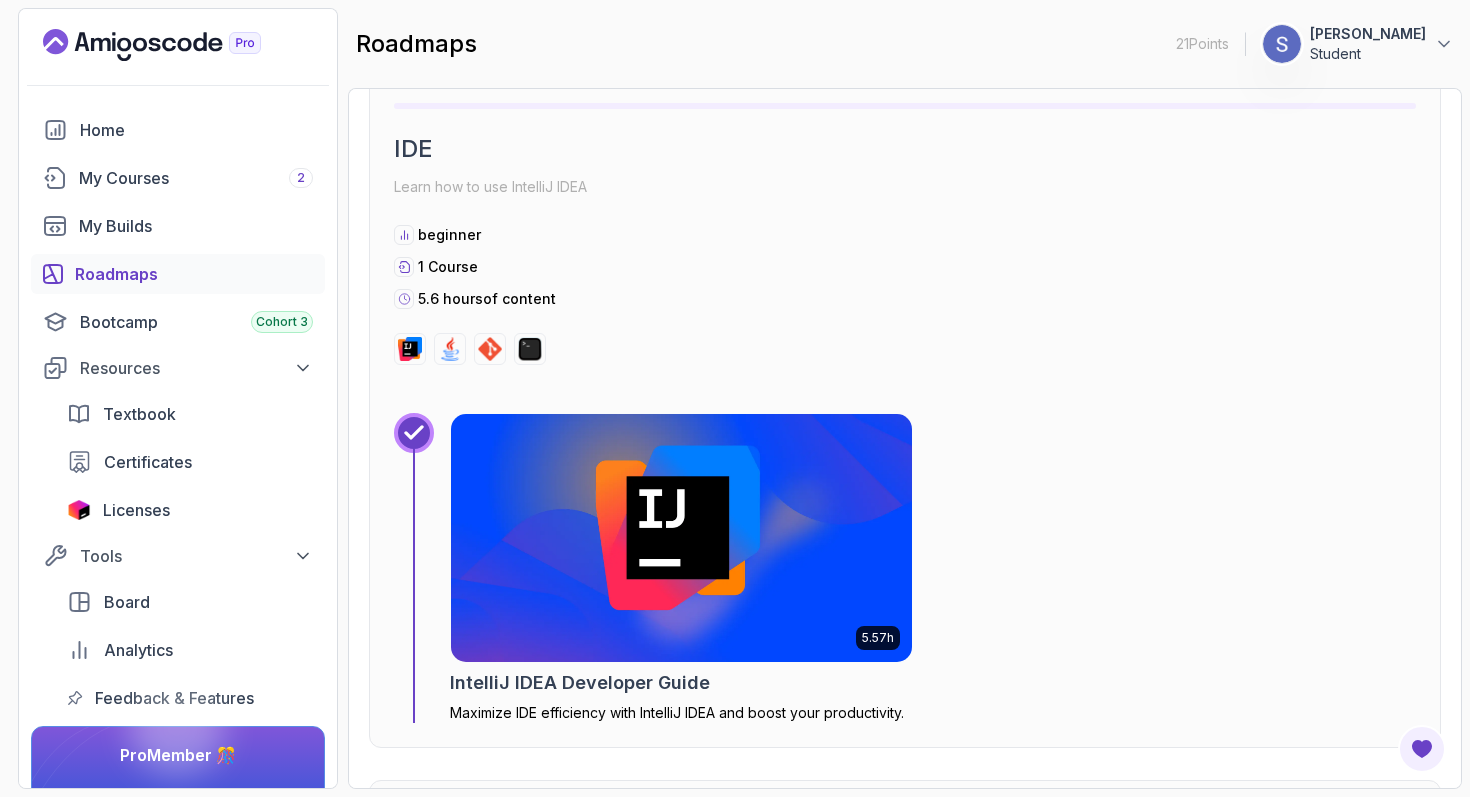 click at bounding box center [681, 538] 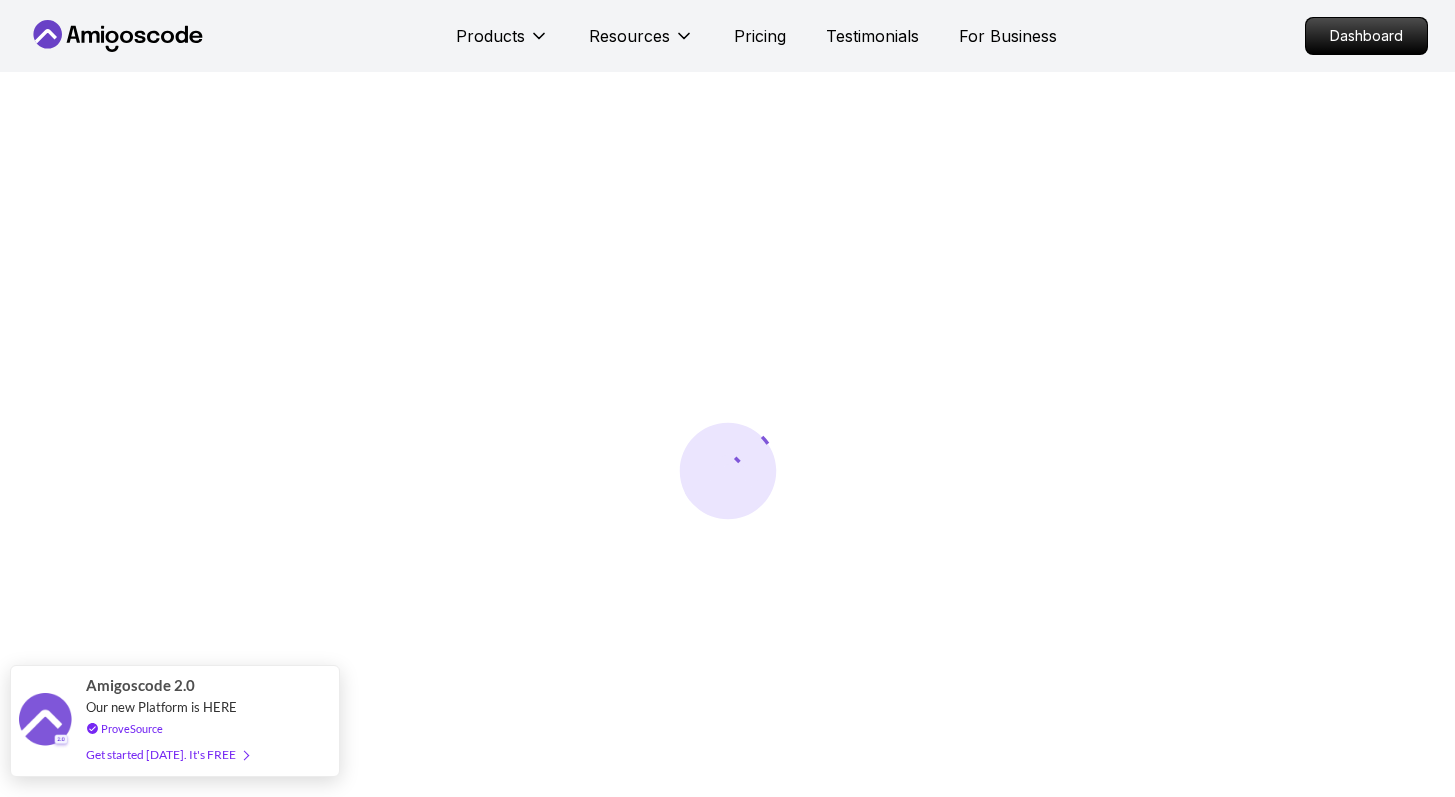 click on "Get started [DATE]. It's FREE" at bounding box center (167, 754) 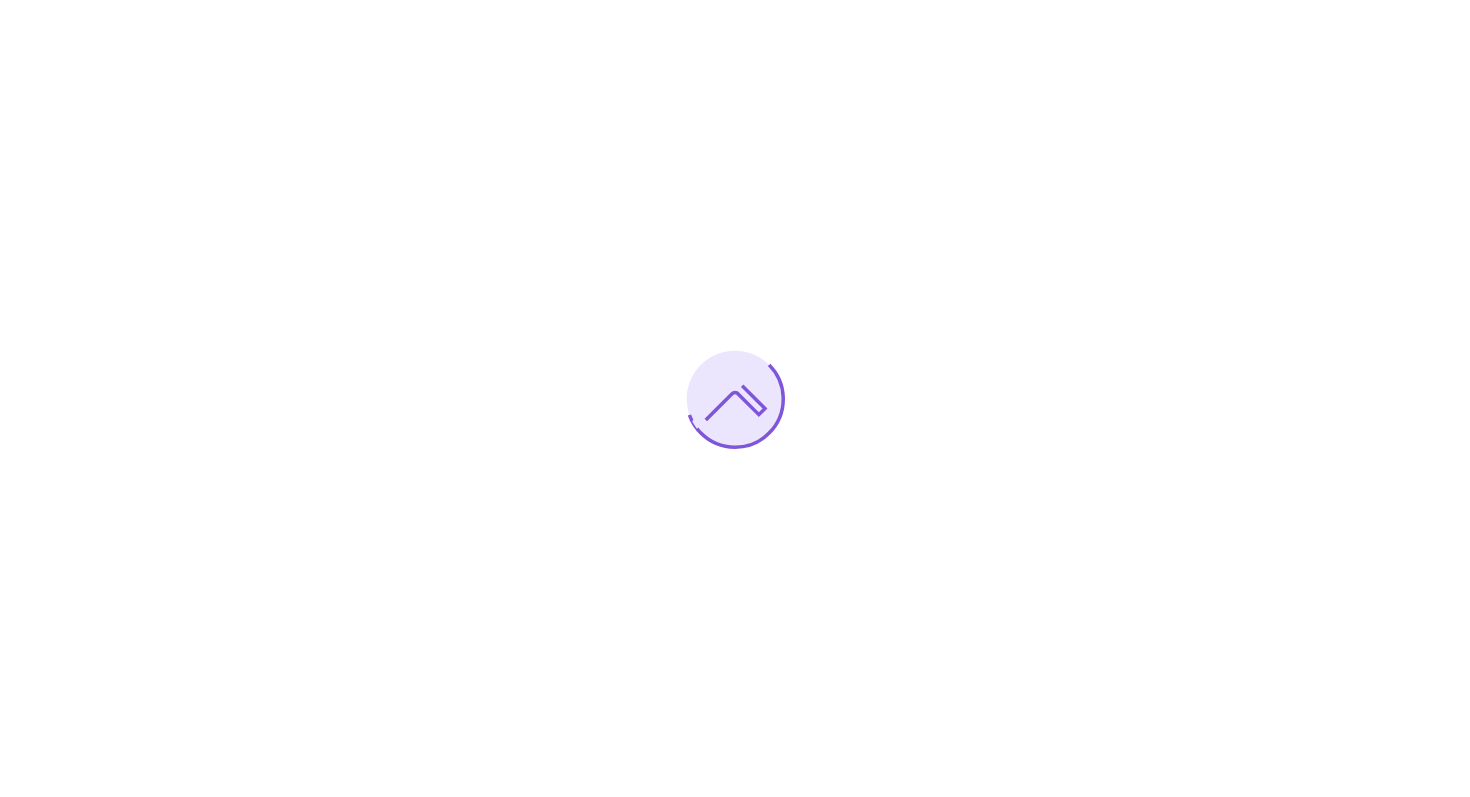 scroll, scrollTop: 0, scrollLeft: 0, axis: both 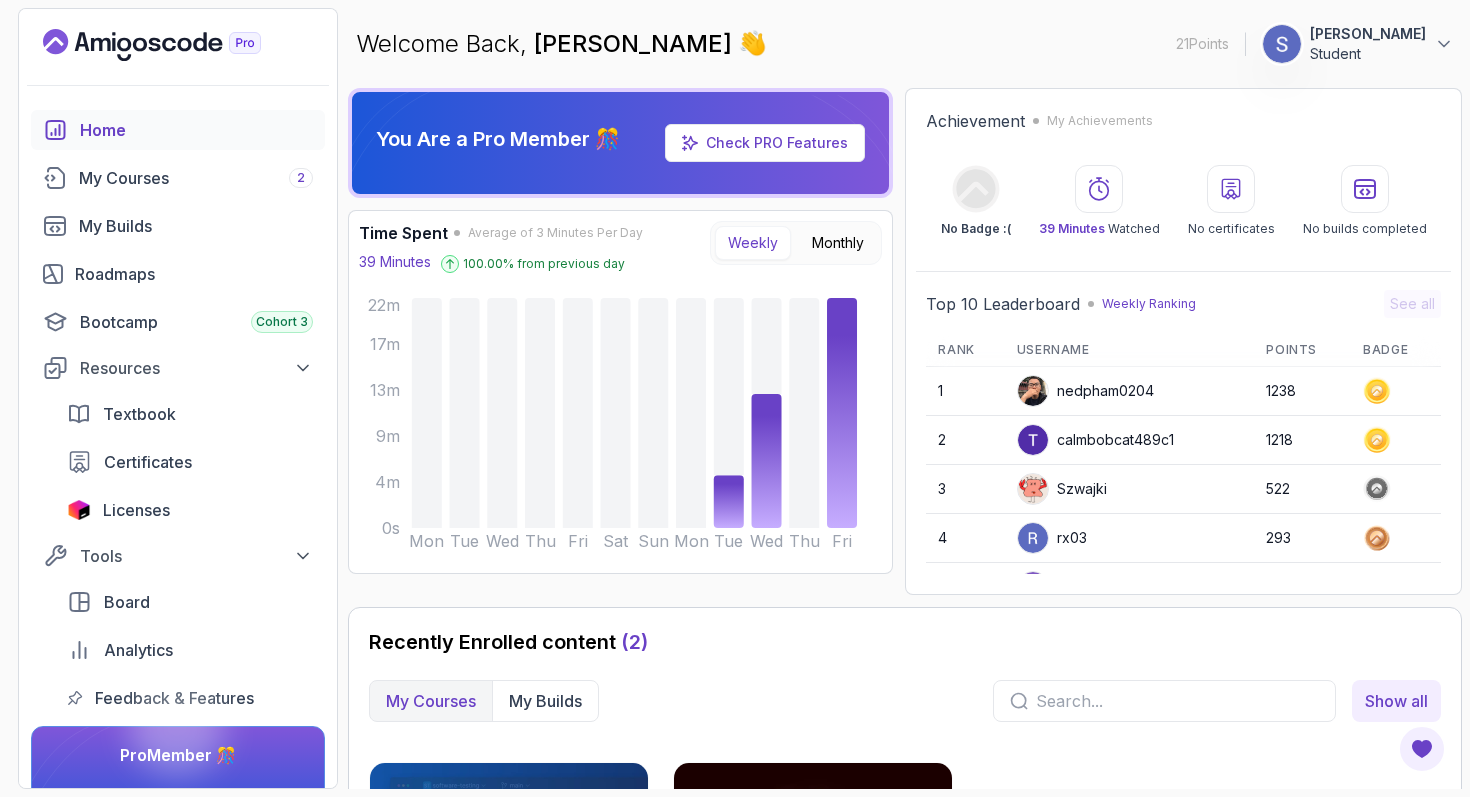 click on "Check PRO Features" at bounding box center (777, 142) 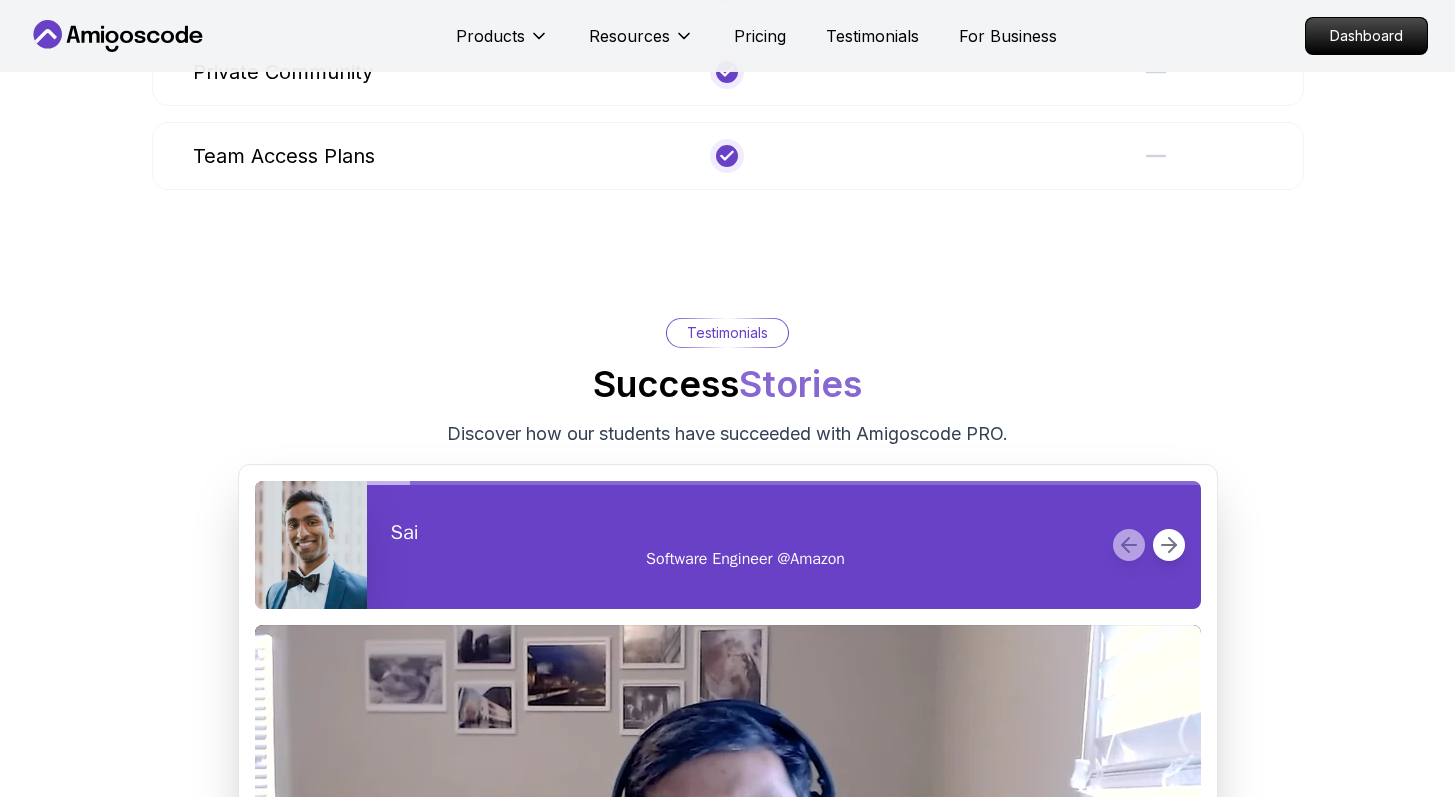 scroll, scrollTop: 1906, scrollLeft: 0, axis: vertical 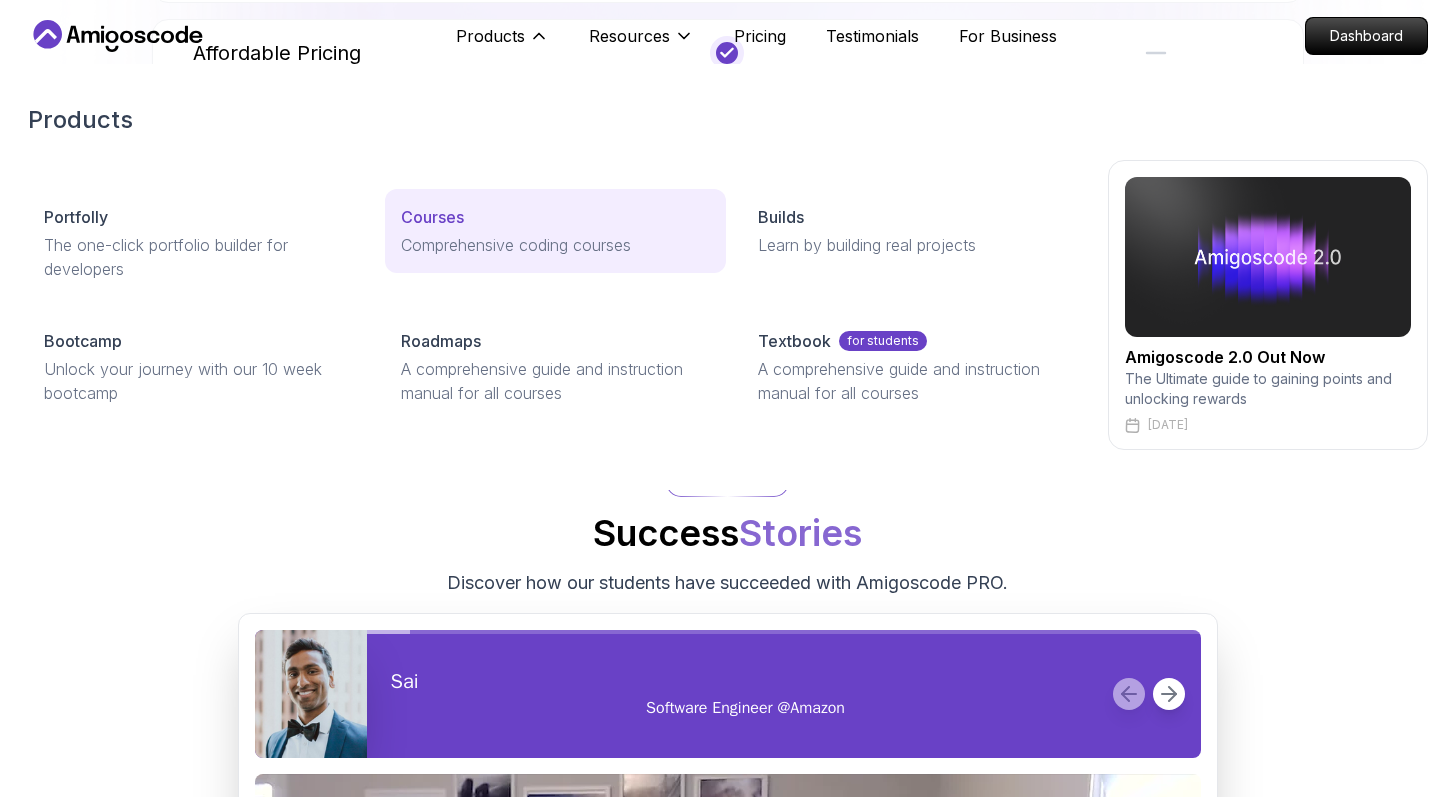 click on "Comprehensive coding courses" at bounding box center (555, 245) 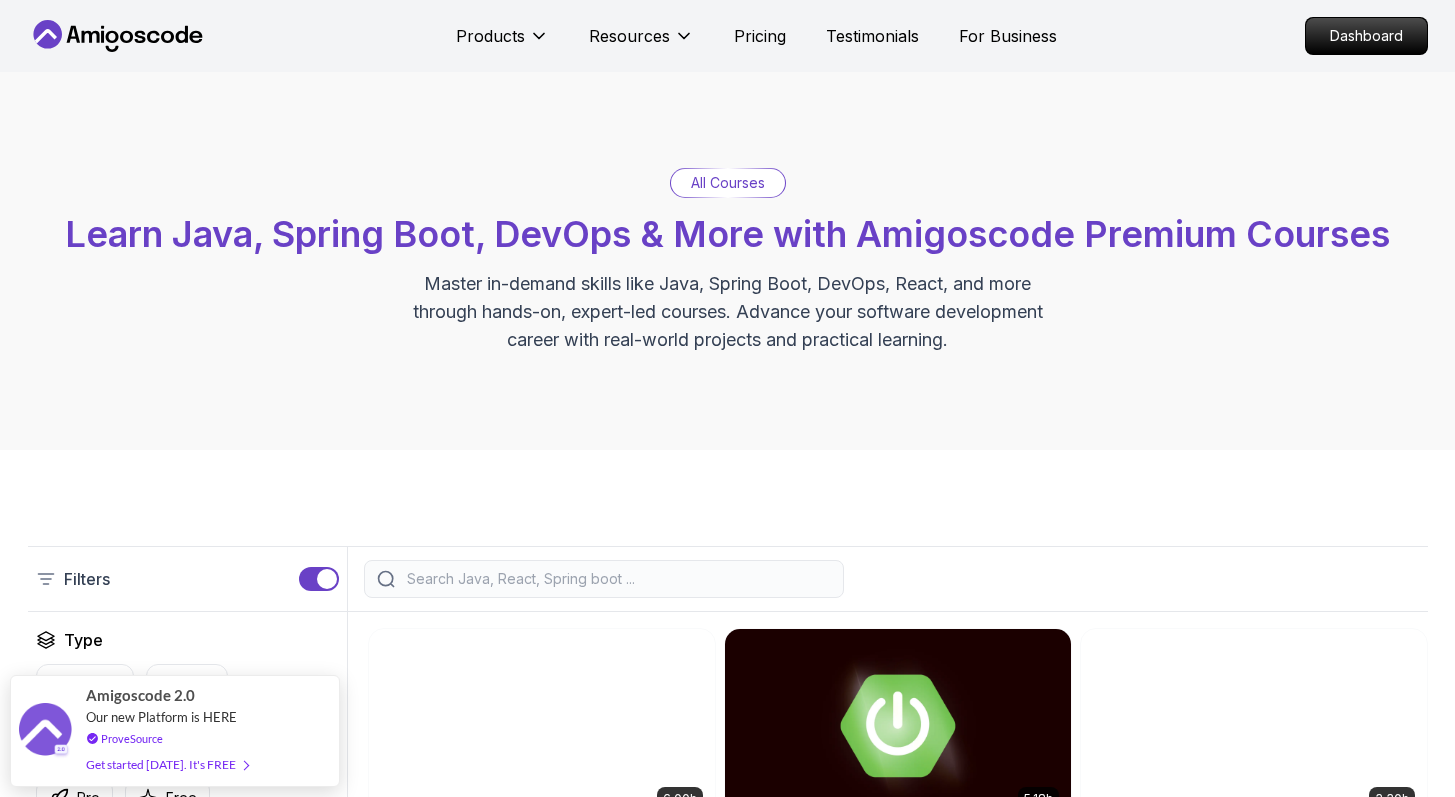 scroll, scrollTop: 260, scrollLeft: 0, axis: vertical 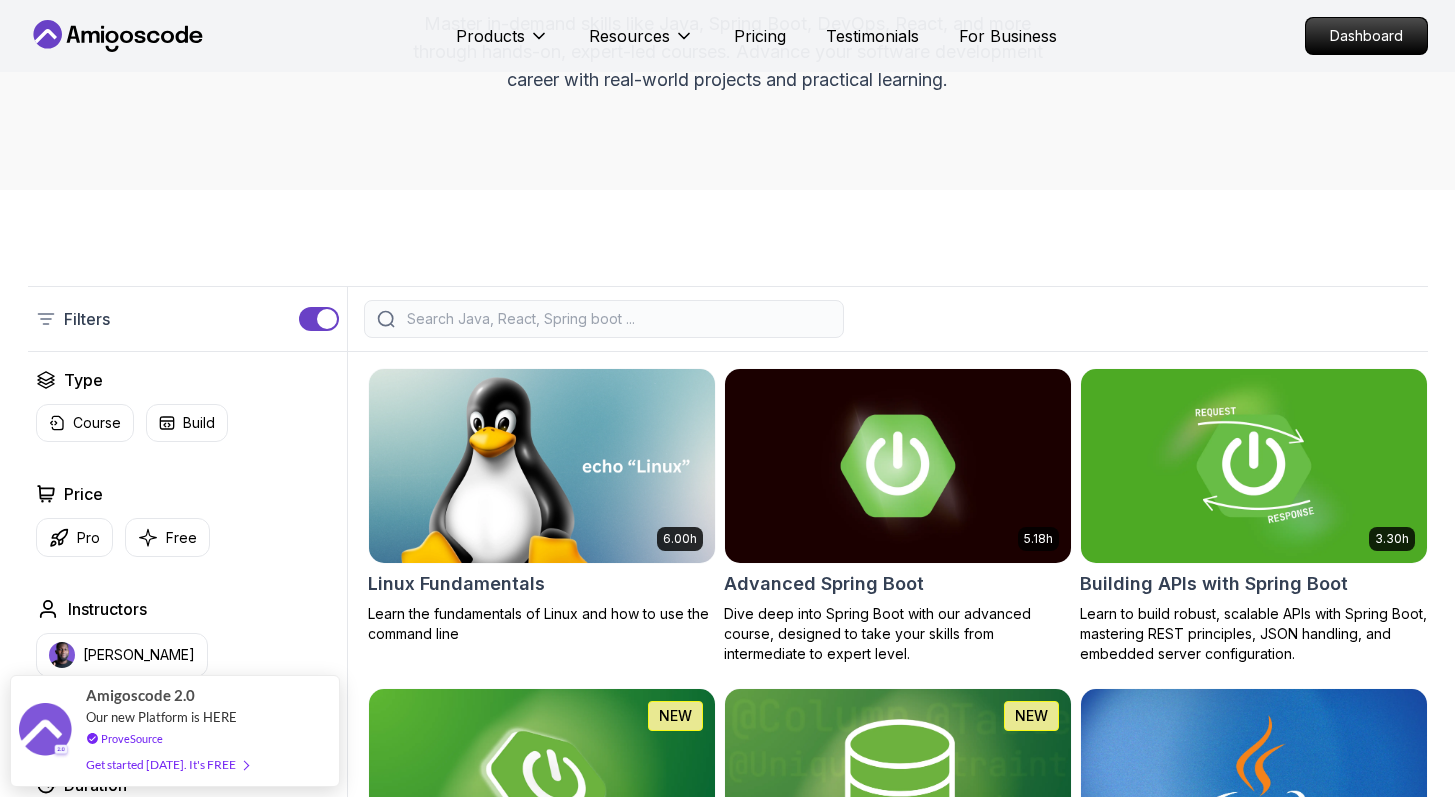 click 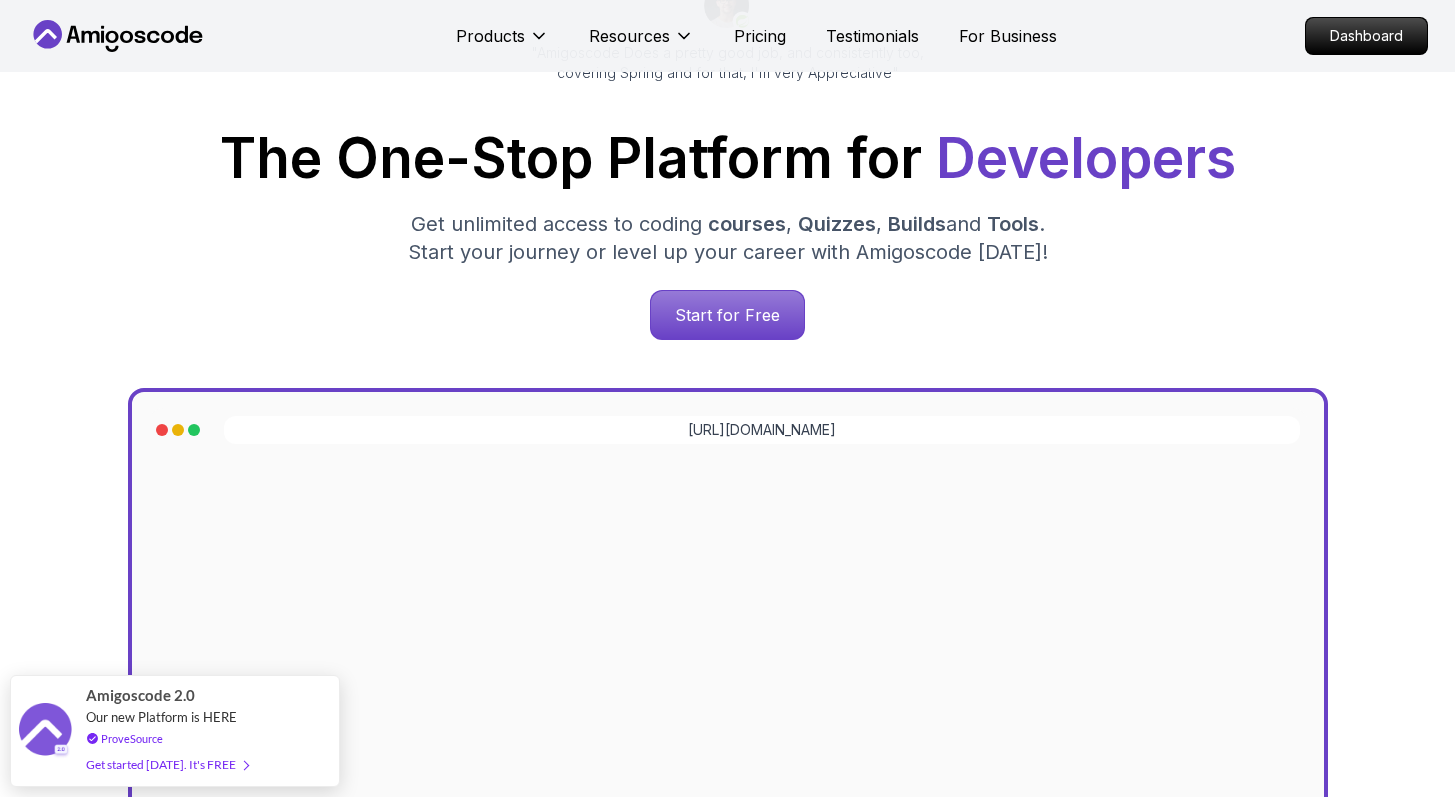 scroll, scrollTop: 316, scrollLeft: 0, axis: vertical 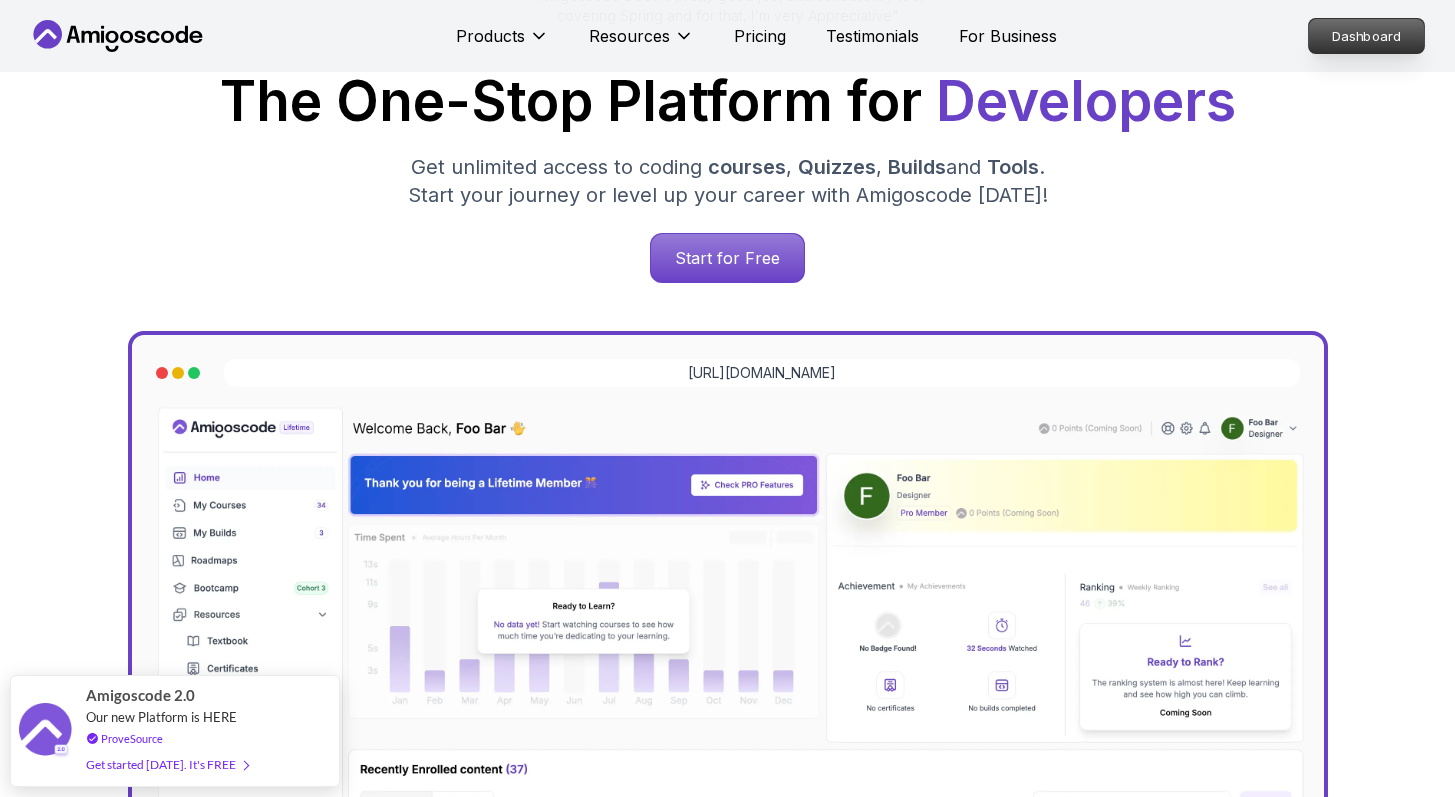 click on "Dashboard" at bounding box center [1366, 36] 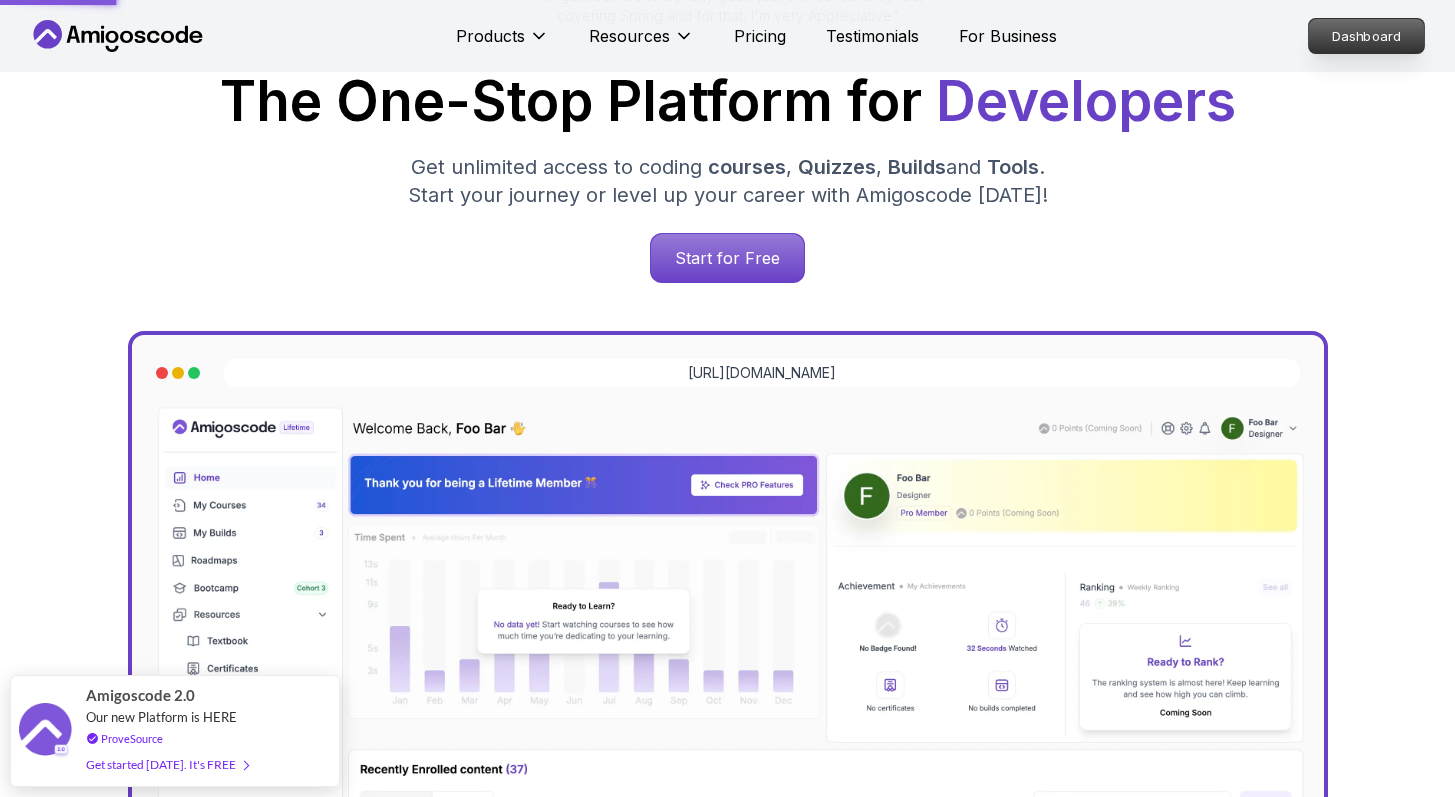scroll, scrollTop: 0, scrollLeft: 0, axis: both 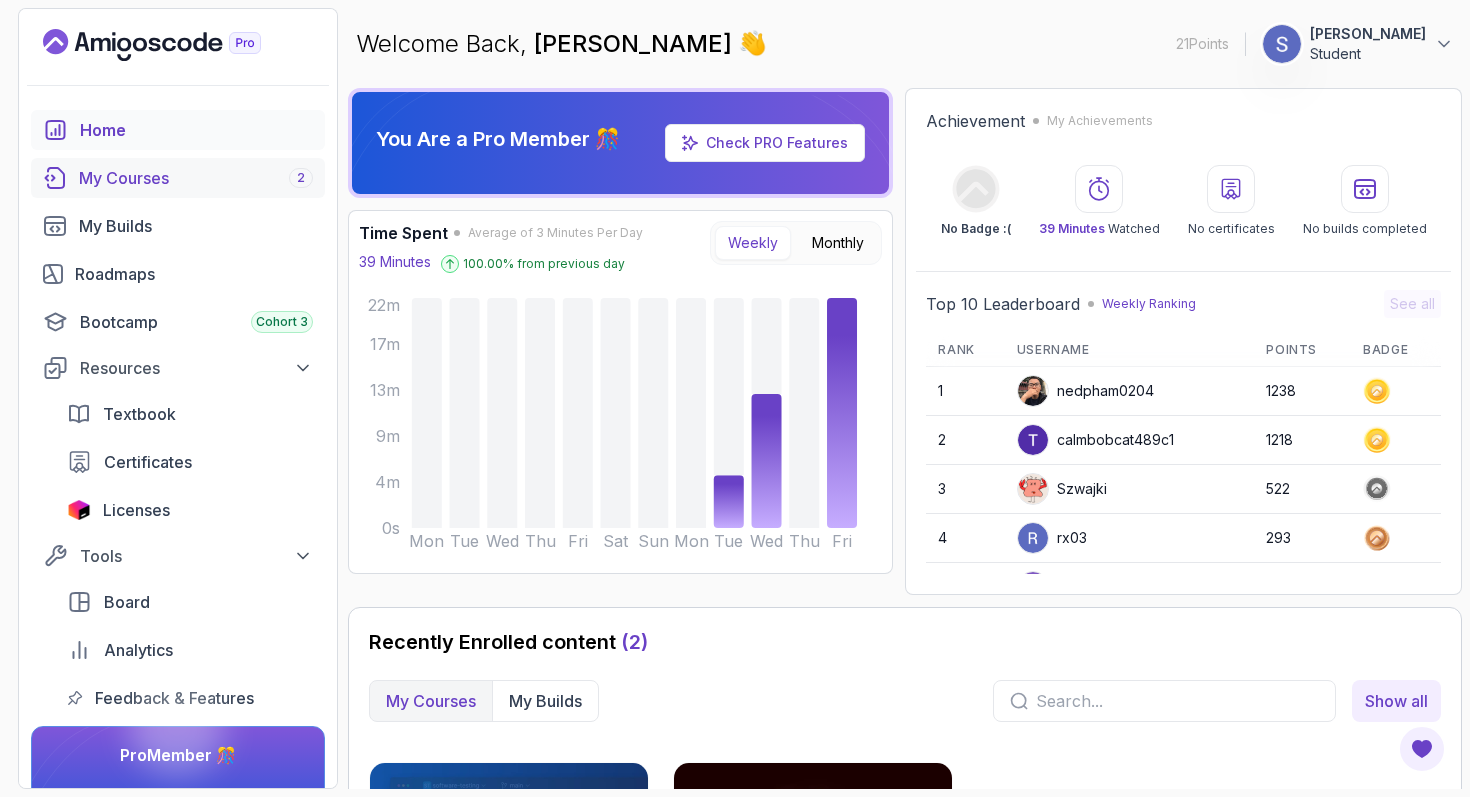 click on "My Courses 2" at bounding box center [196, 178] 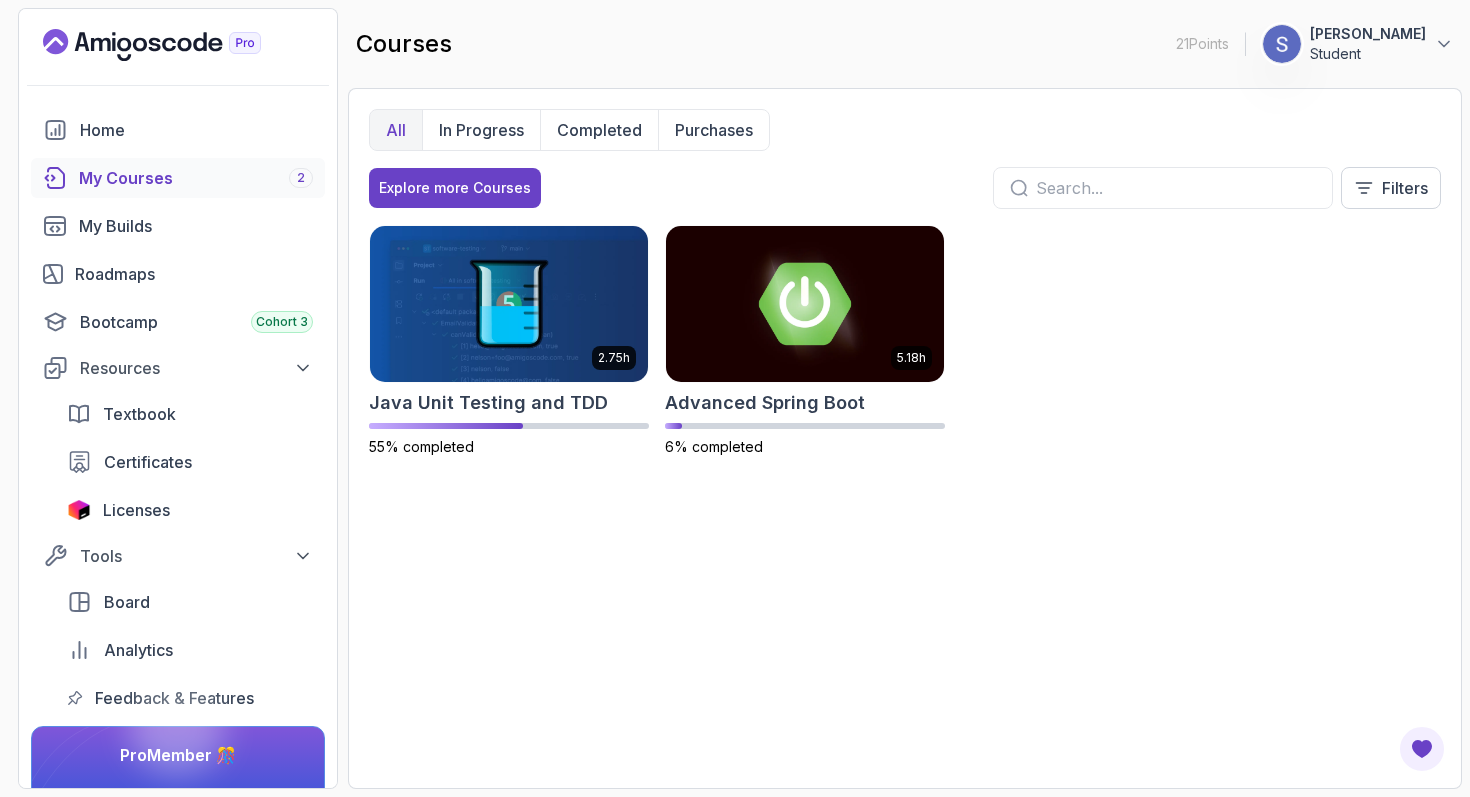 click on "All" at bounding box center [396, 130] 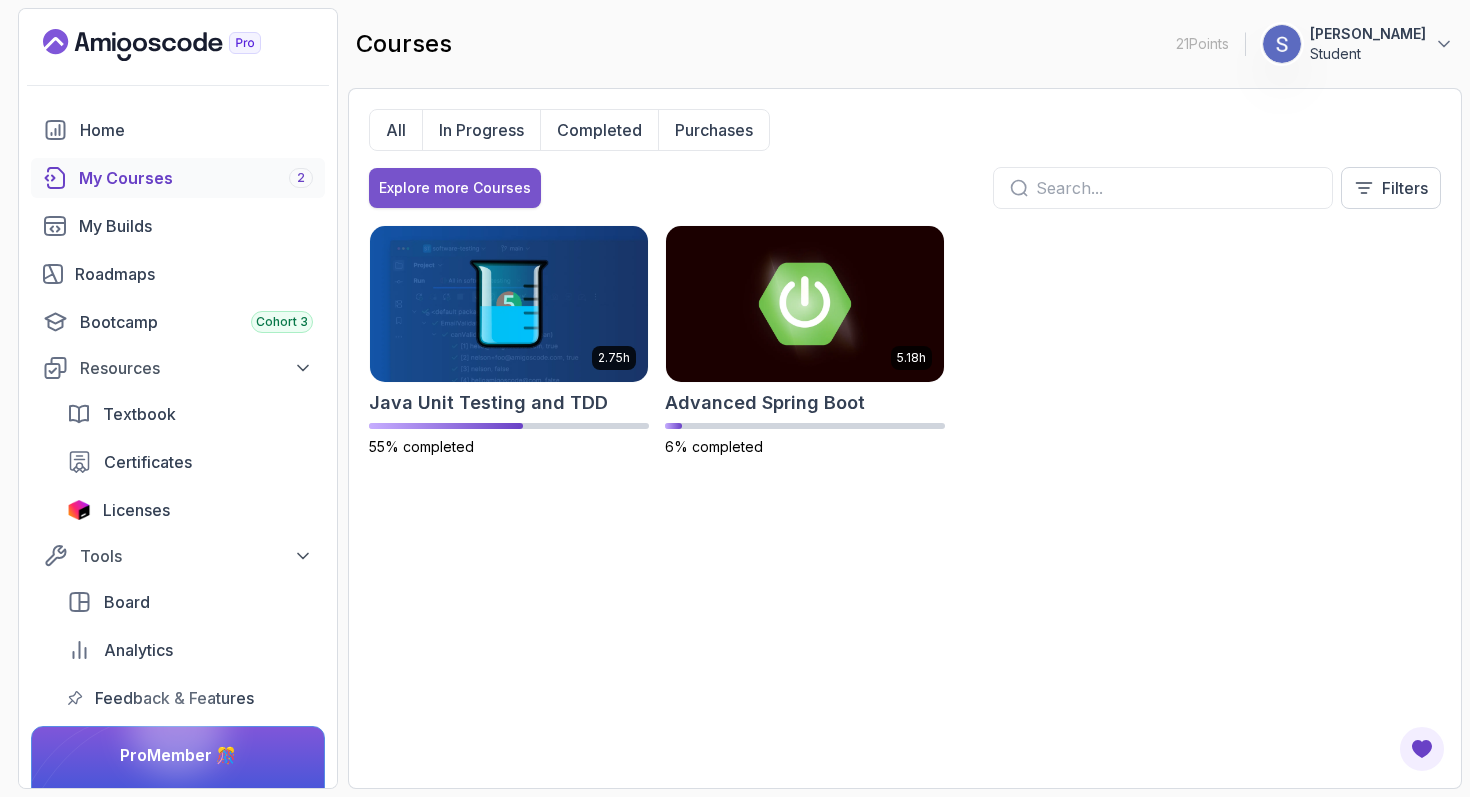 click on "Explore more Courses" at bounding box center [455, 188] 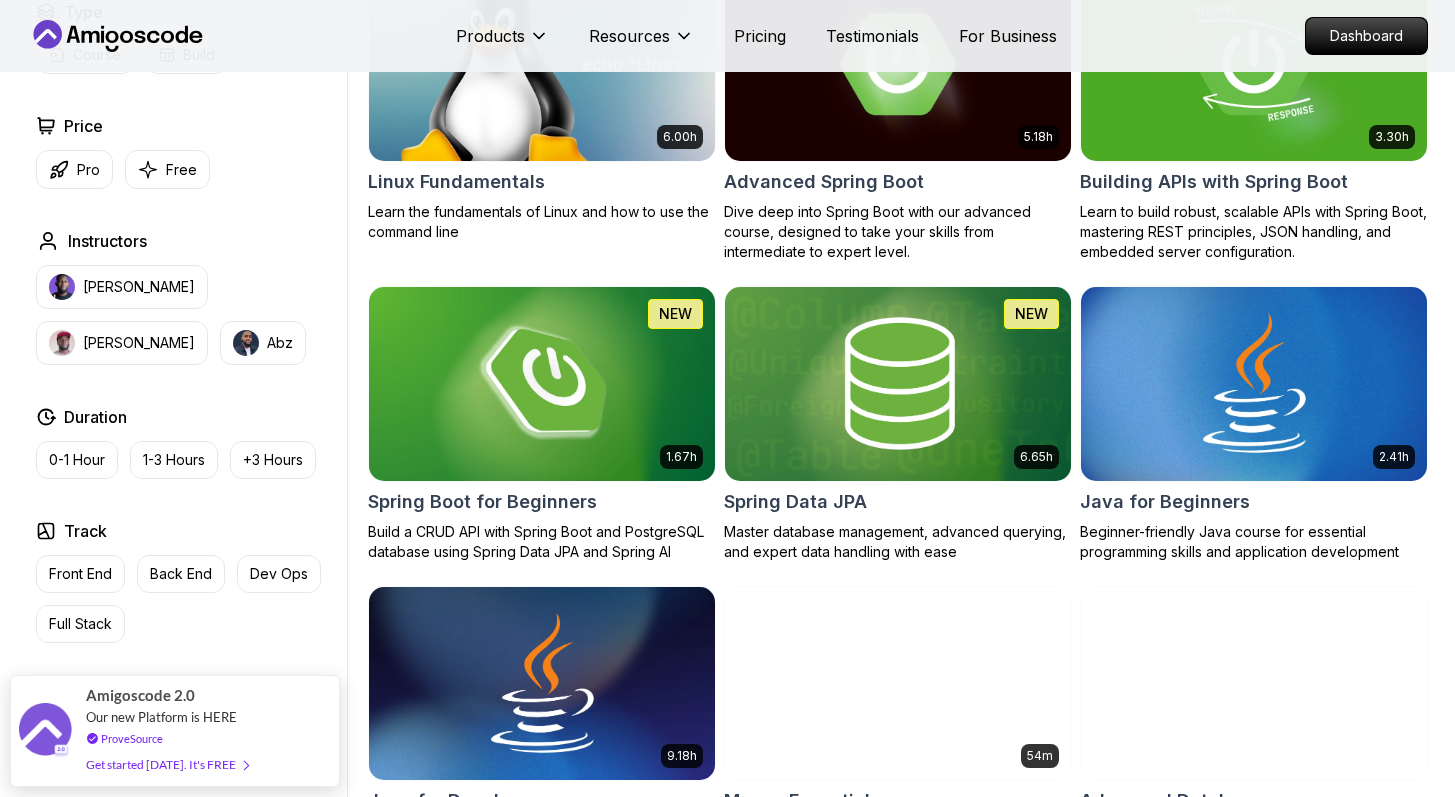scroll, scrollTop: 790, scrollLeft: 0, axis: vertical 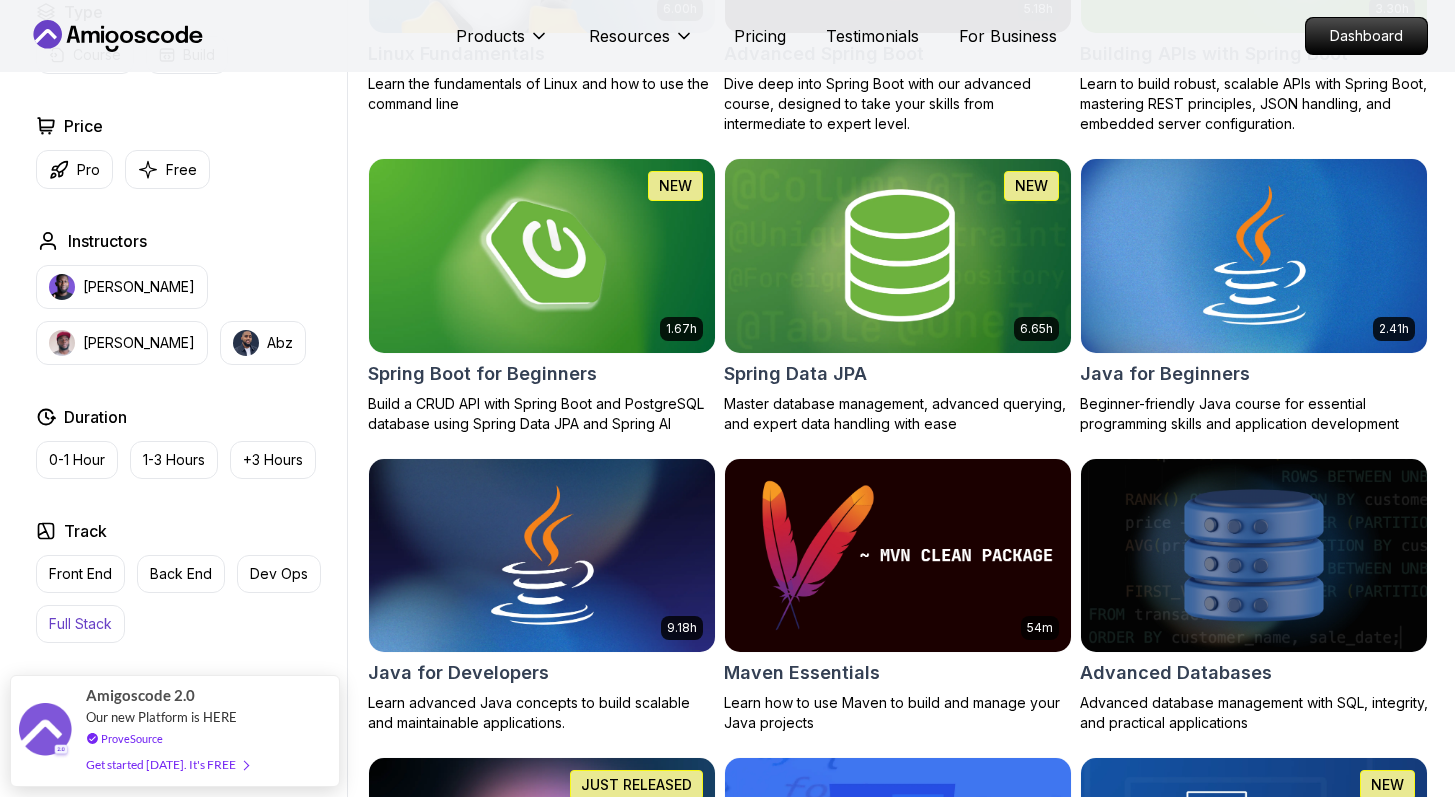 click on "Full Stack" at bounding box center [80, 624] 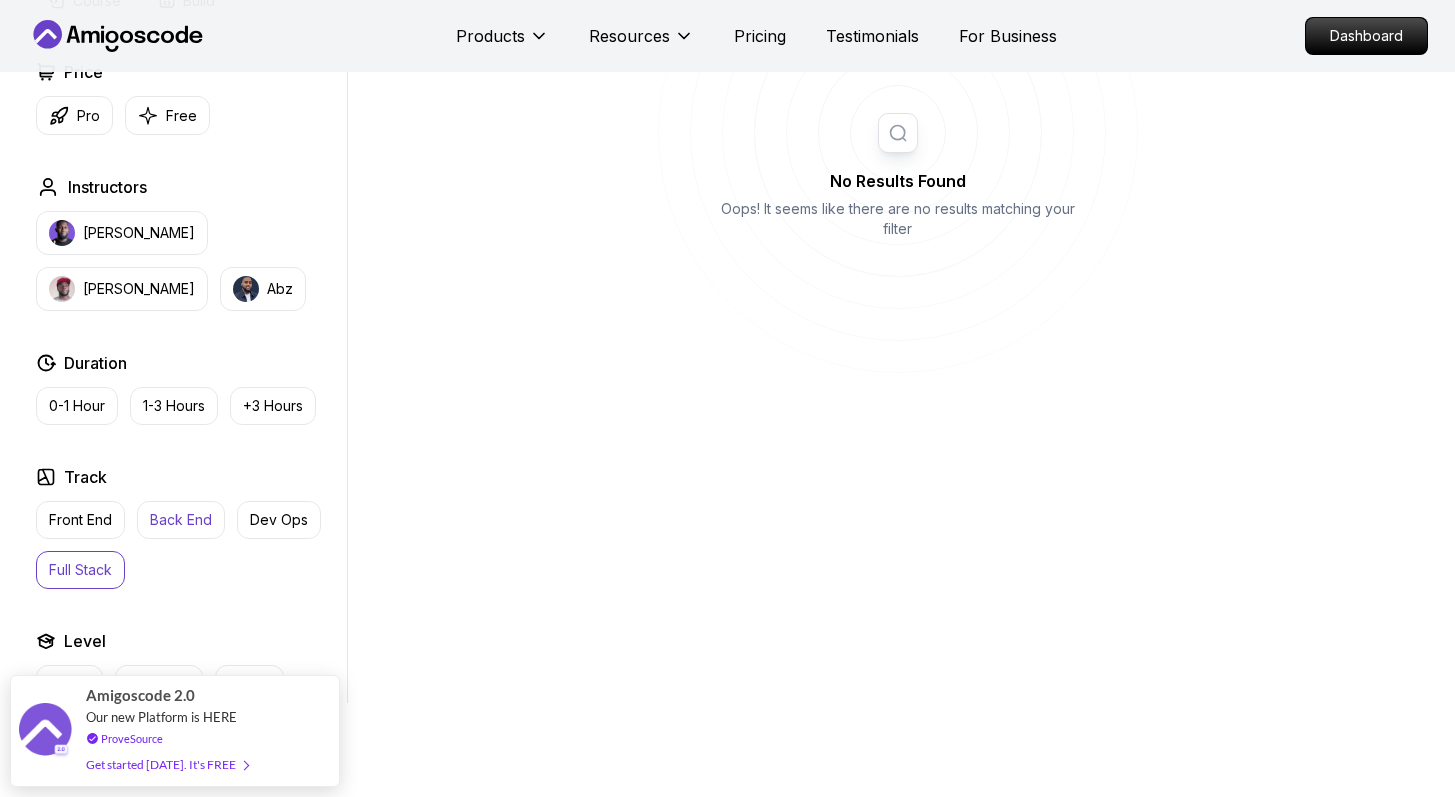 click on "Back End" at bounding box center (181, 520) 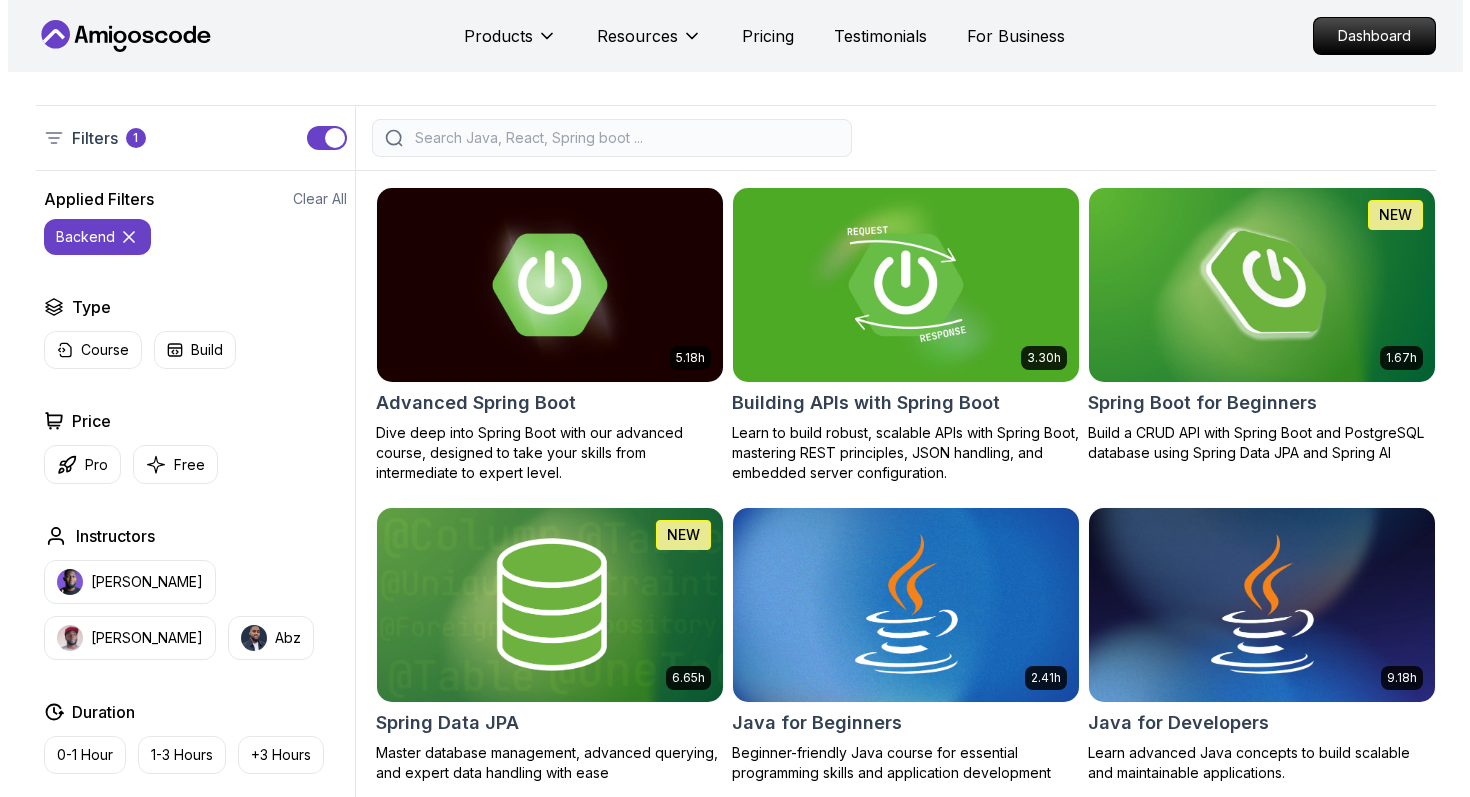 scroll, scrollTop: 0, scrollLeft: 0, axis: both 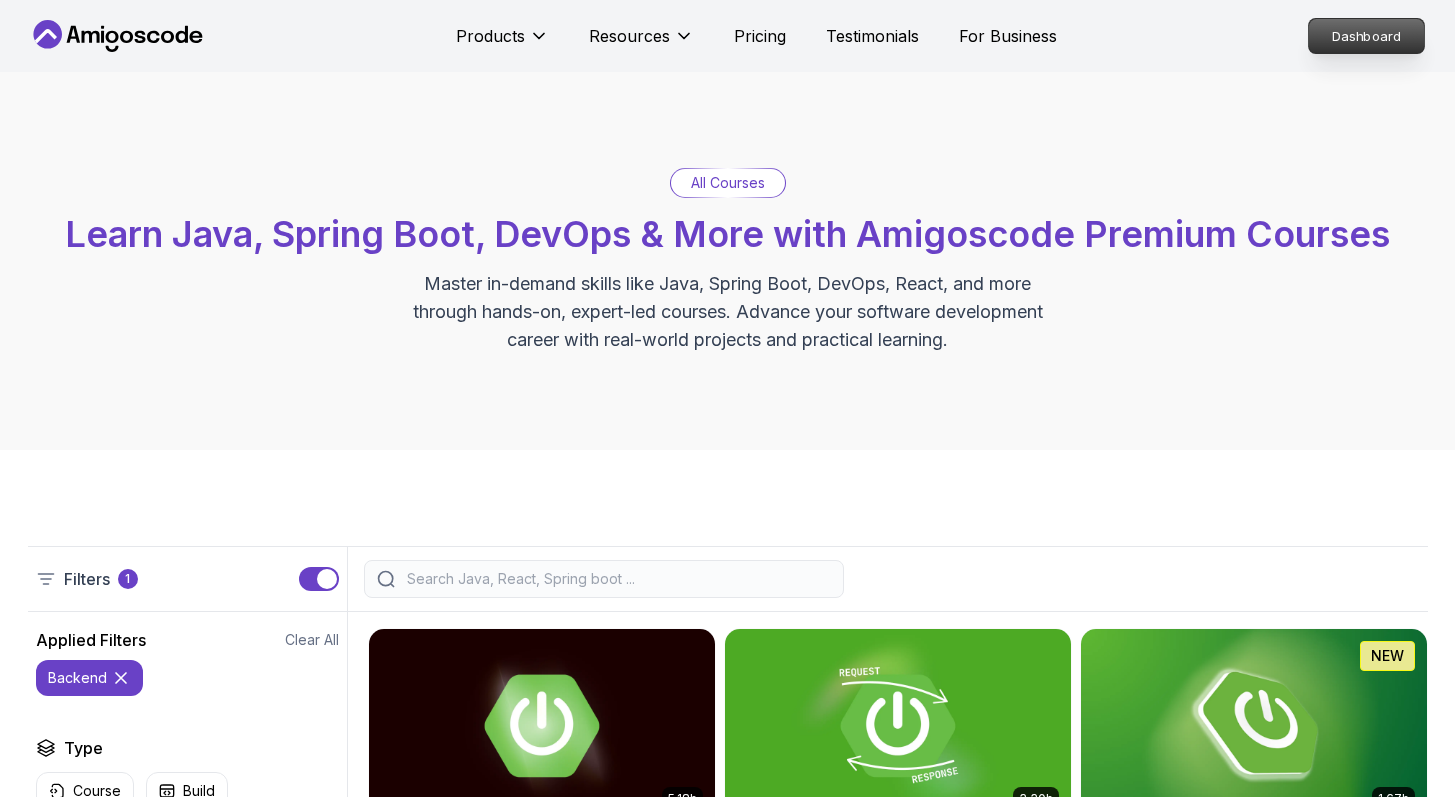 click on "Dashboard" at bounding box center [1366, 36] 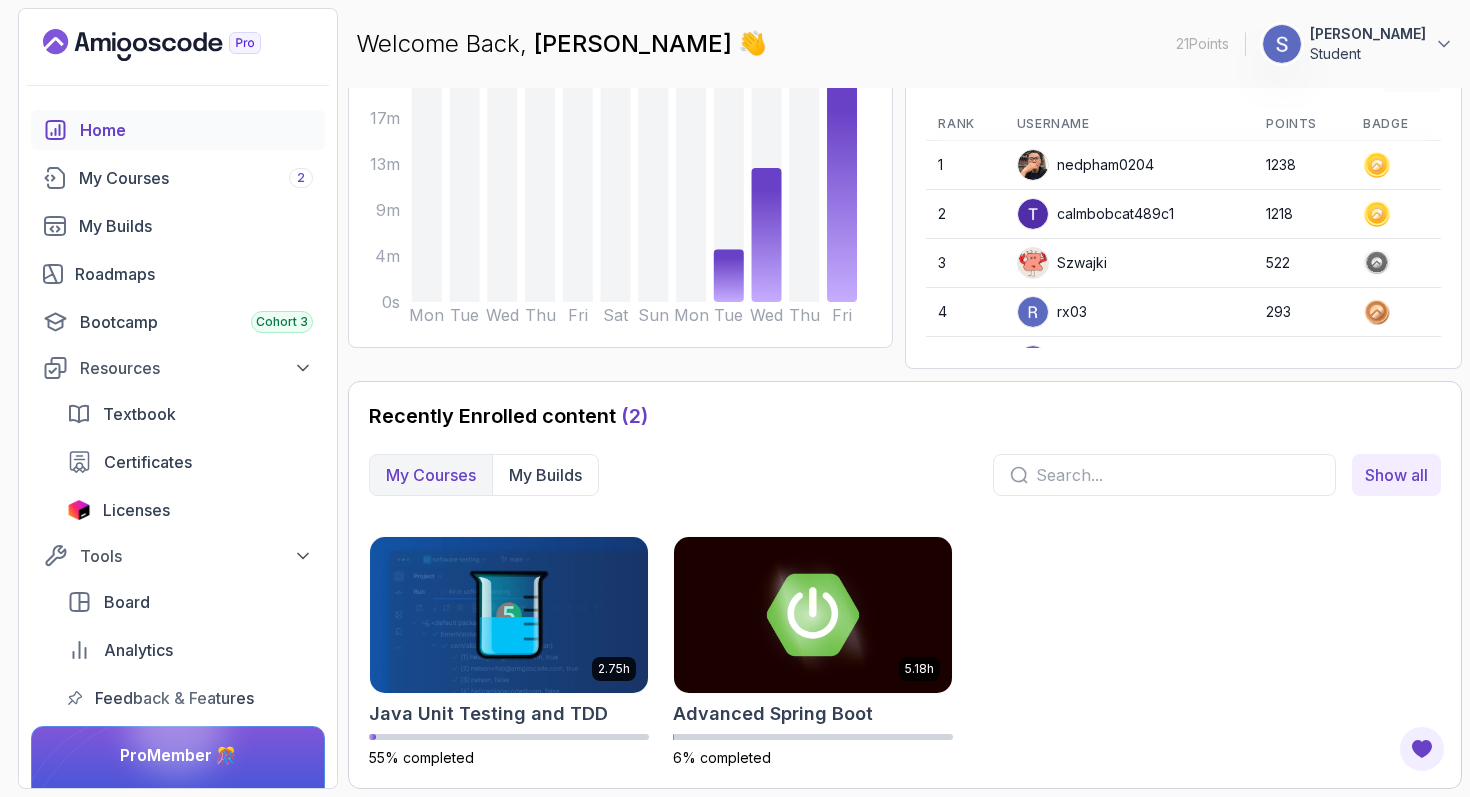 scroll, scrollTop: 225, scrollLeft: 0, axis: vertical 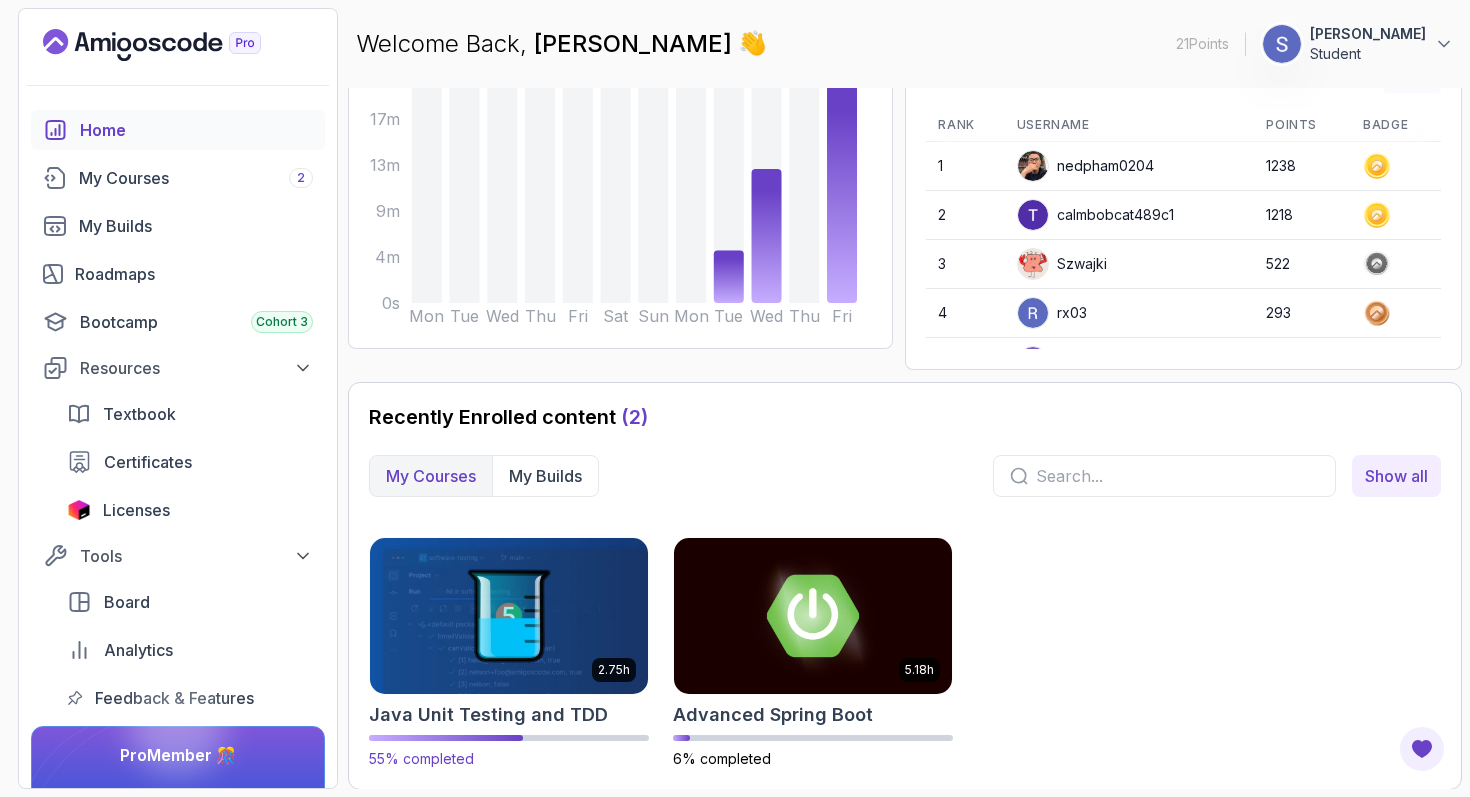 click at bounding box center [509, 615] 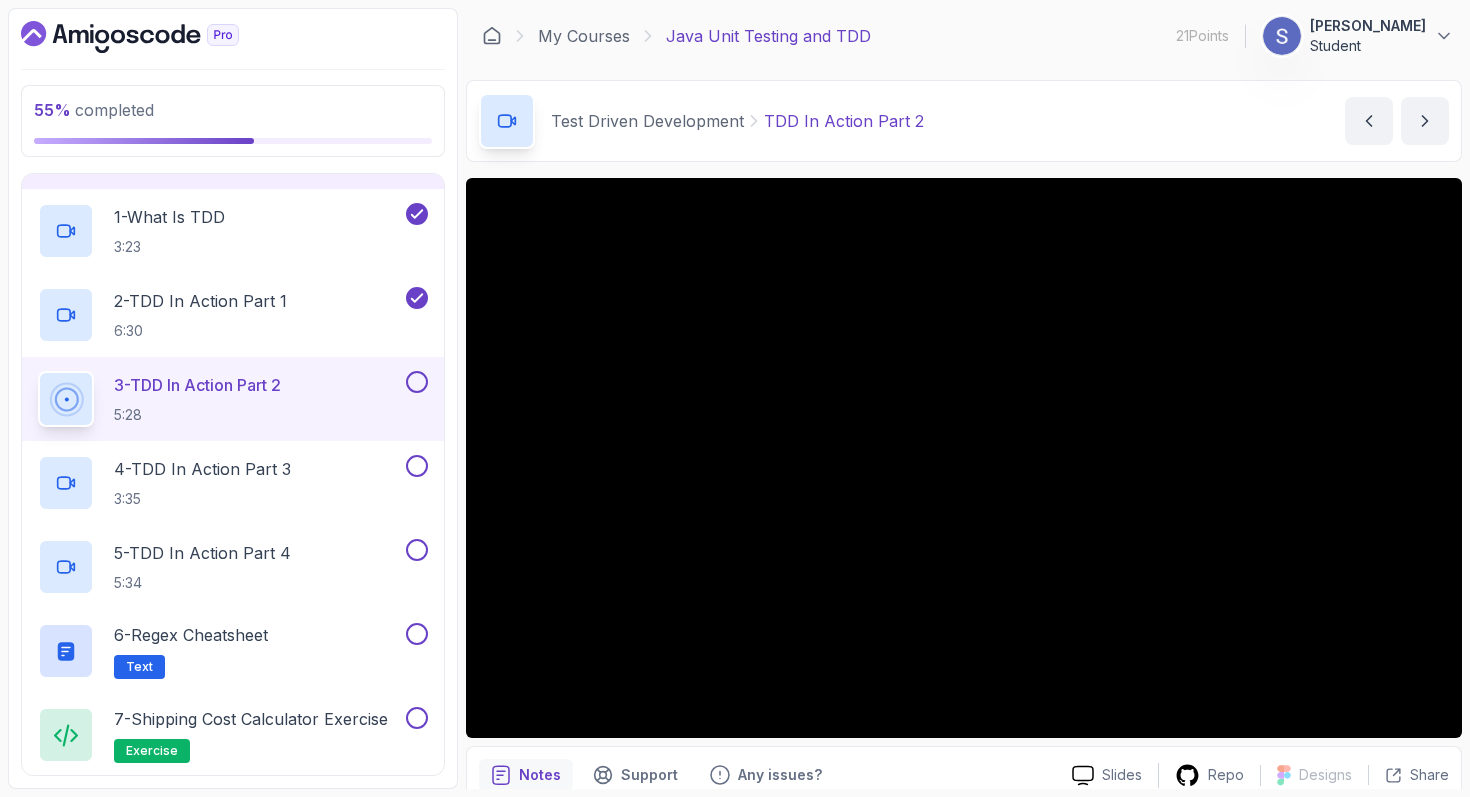 scroll, scrollTop: 327, scrollLeft: 0, axis: vertical 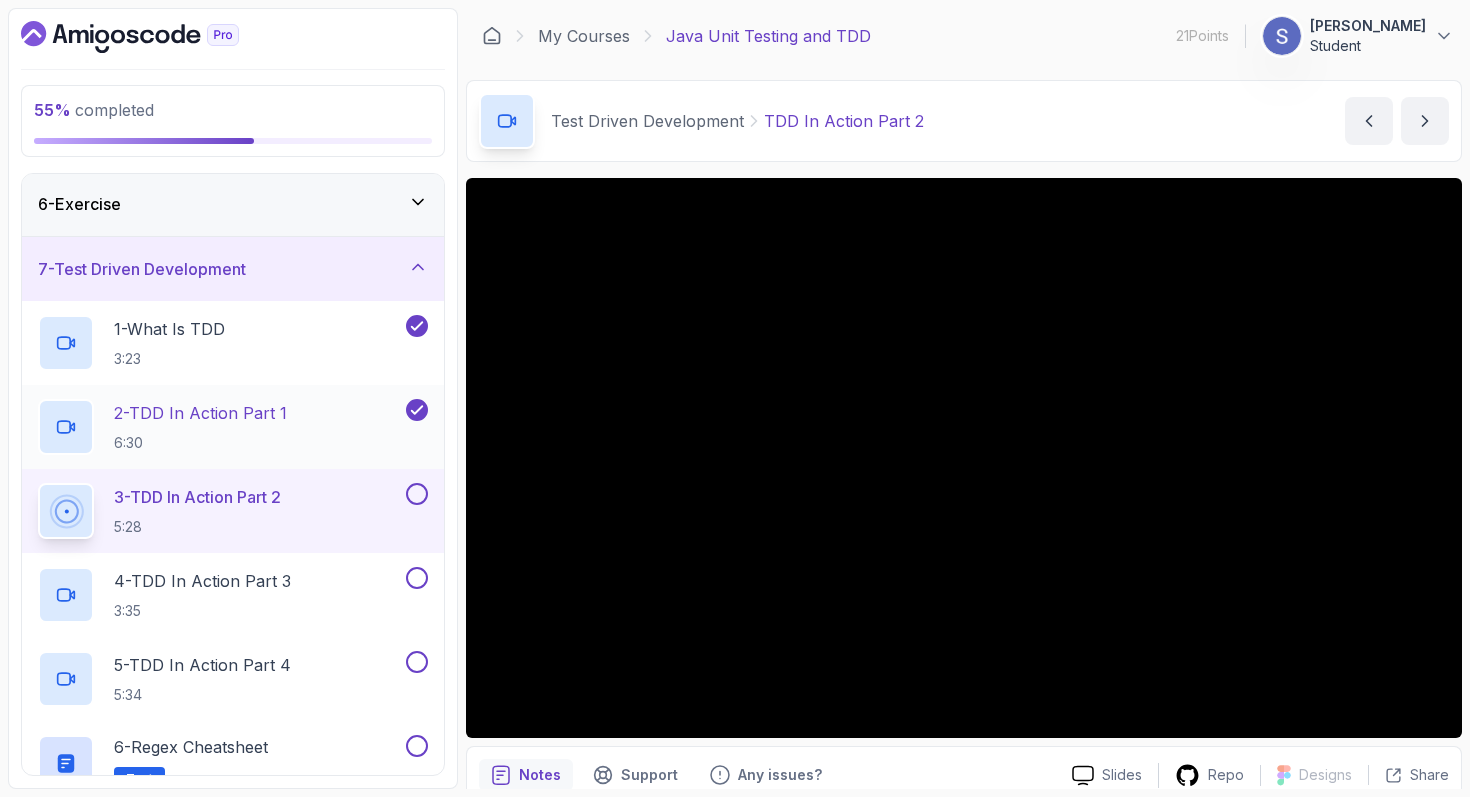 click on "2  -  TDD In Action Part 1" at bounding box center (200, 413) 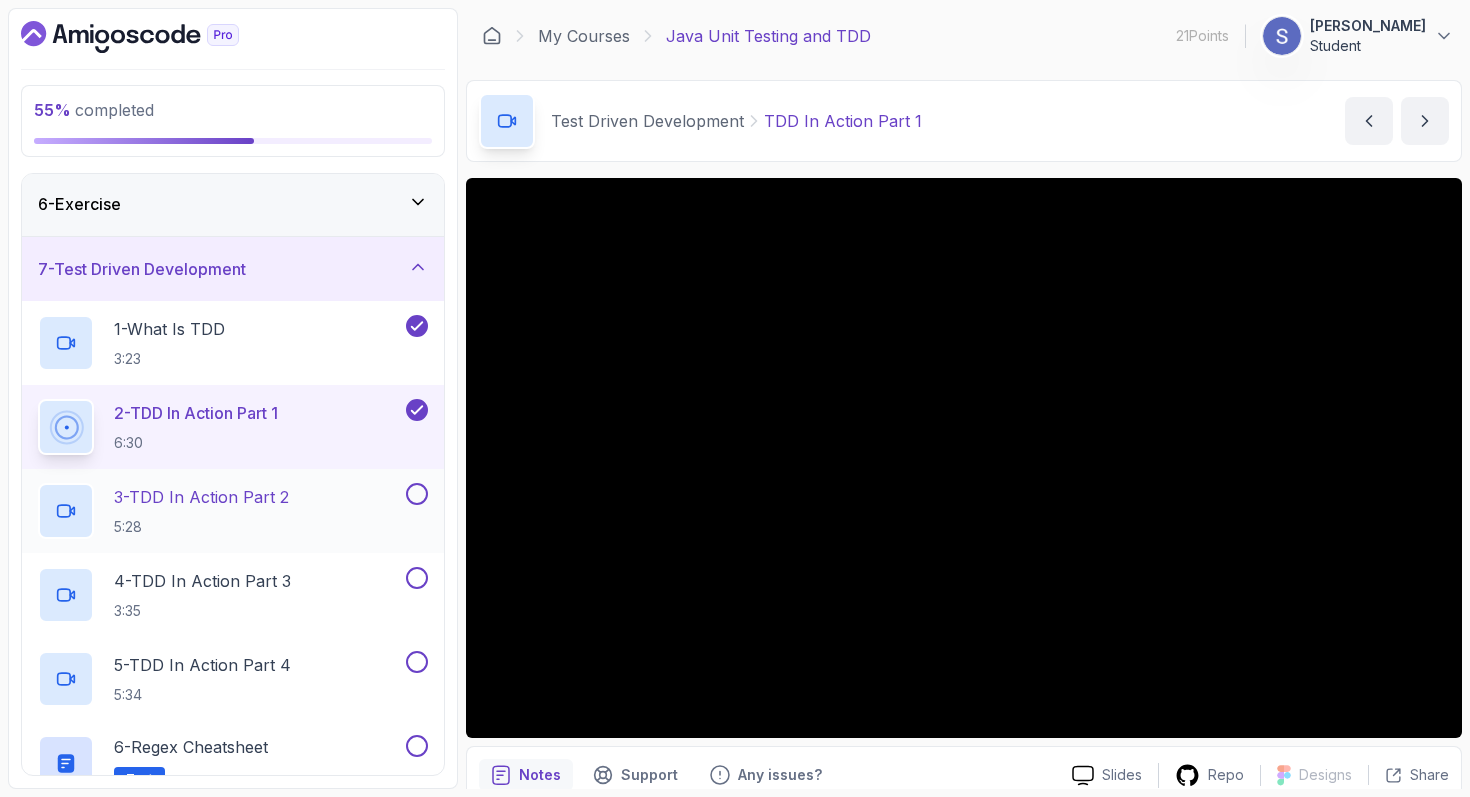 click on "3  -  TDD In Action Part 2 5:28" at bounding box center (233, 511) 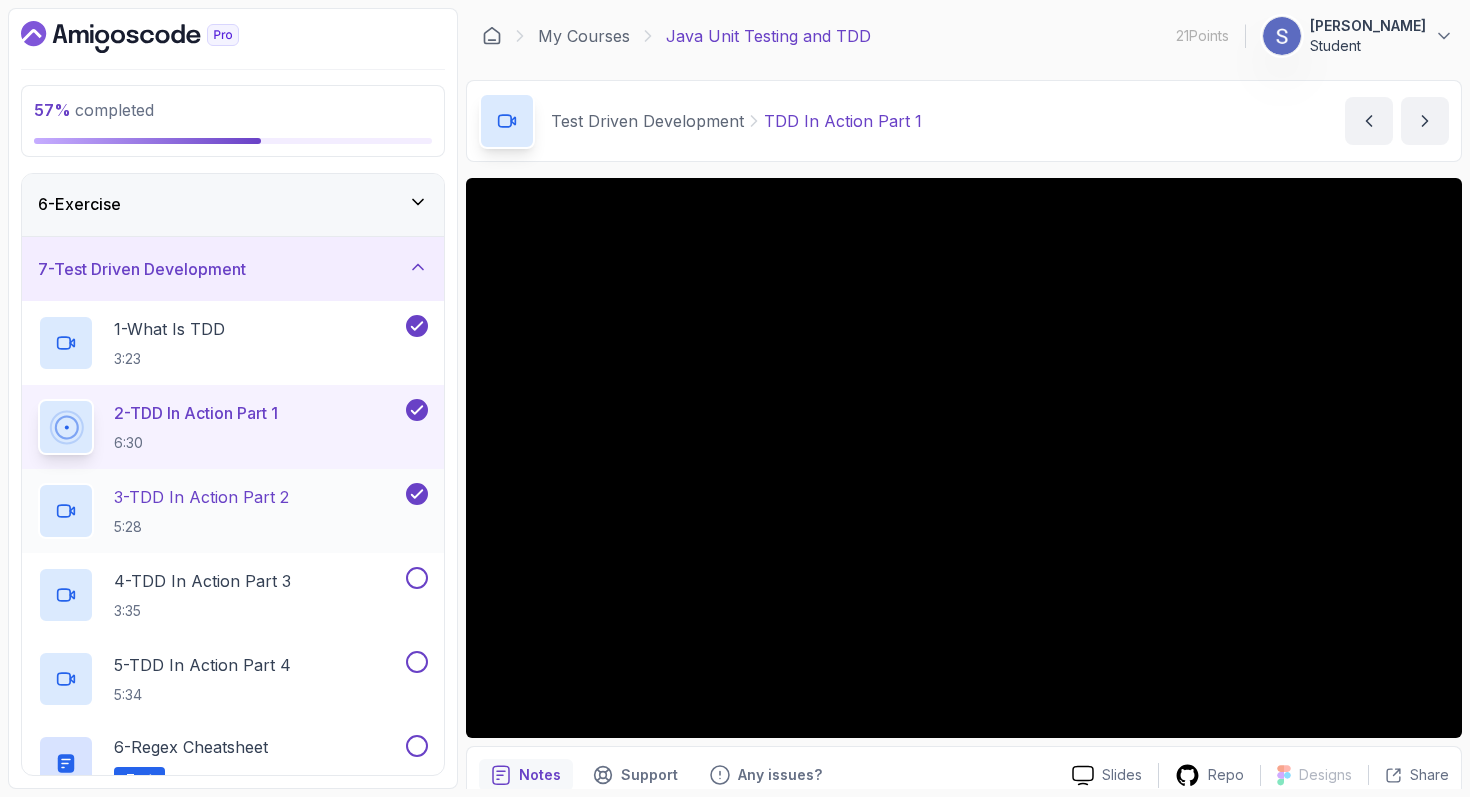 click 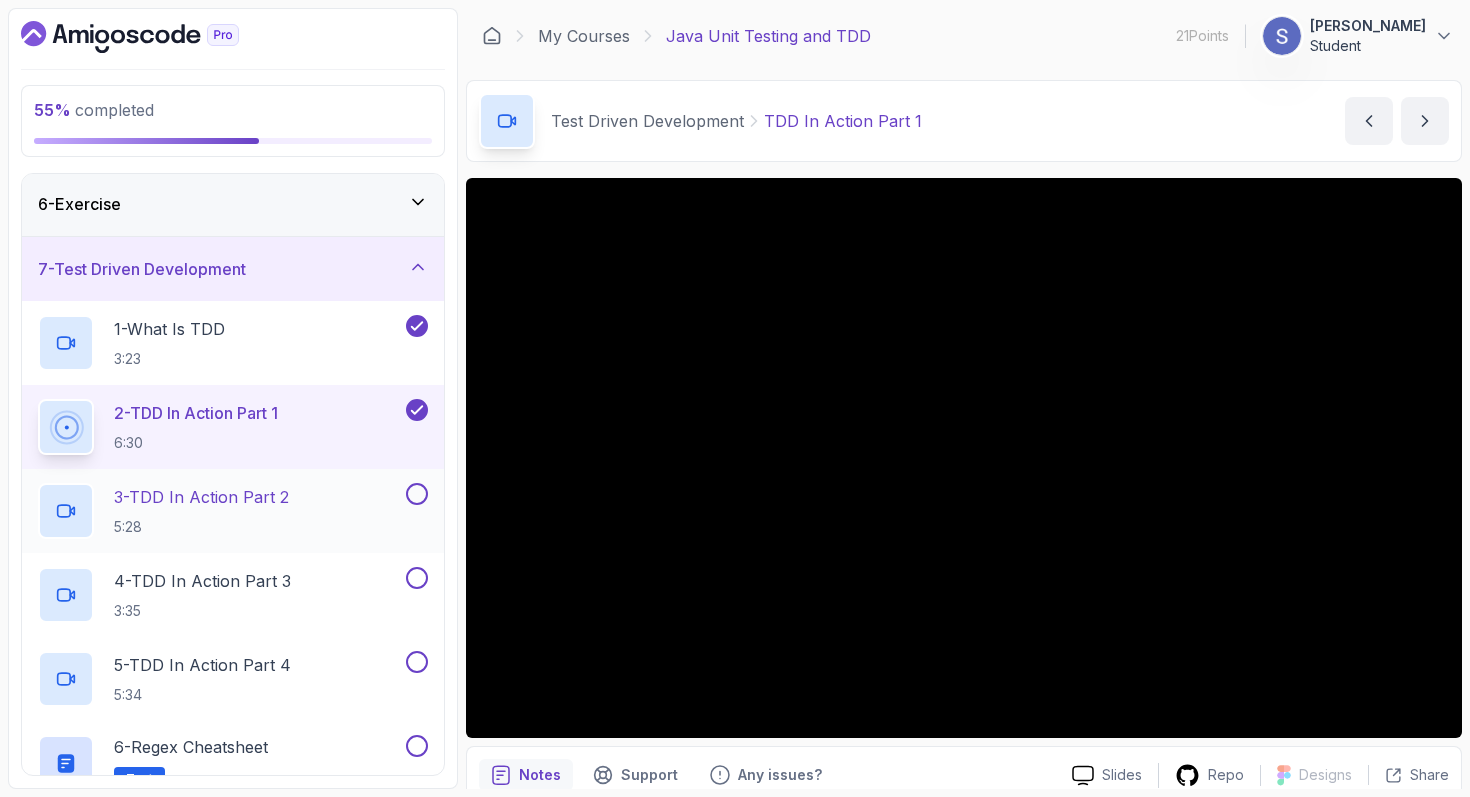 click on "3  -  TDD In Action Part 2 5:28" at bounding box center [220, 511] 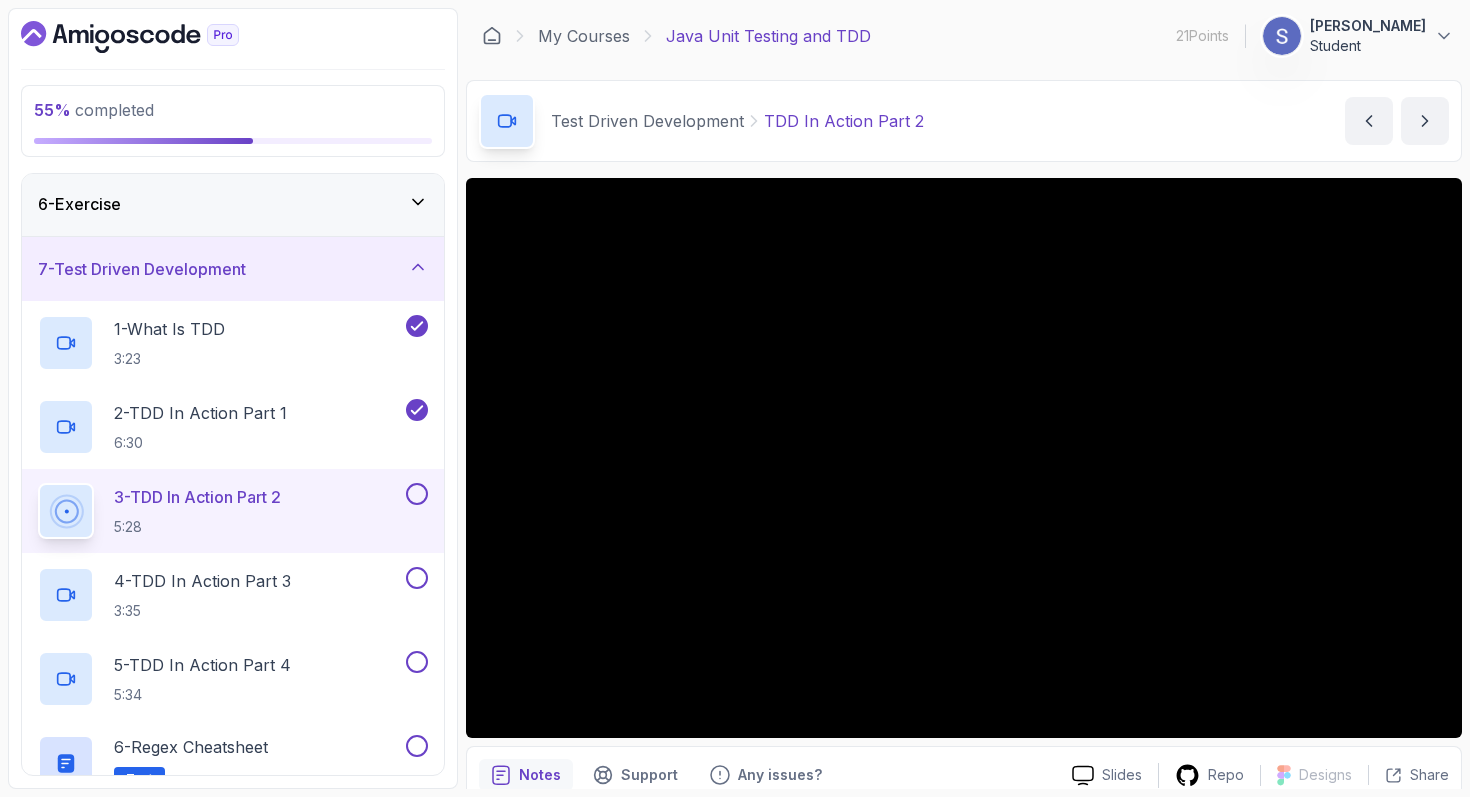 type 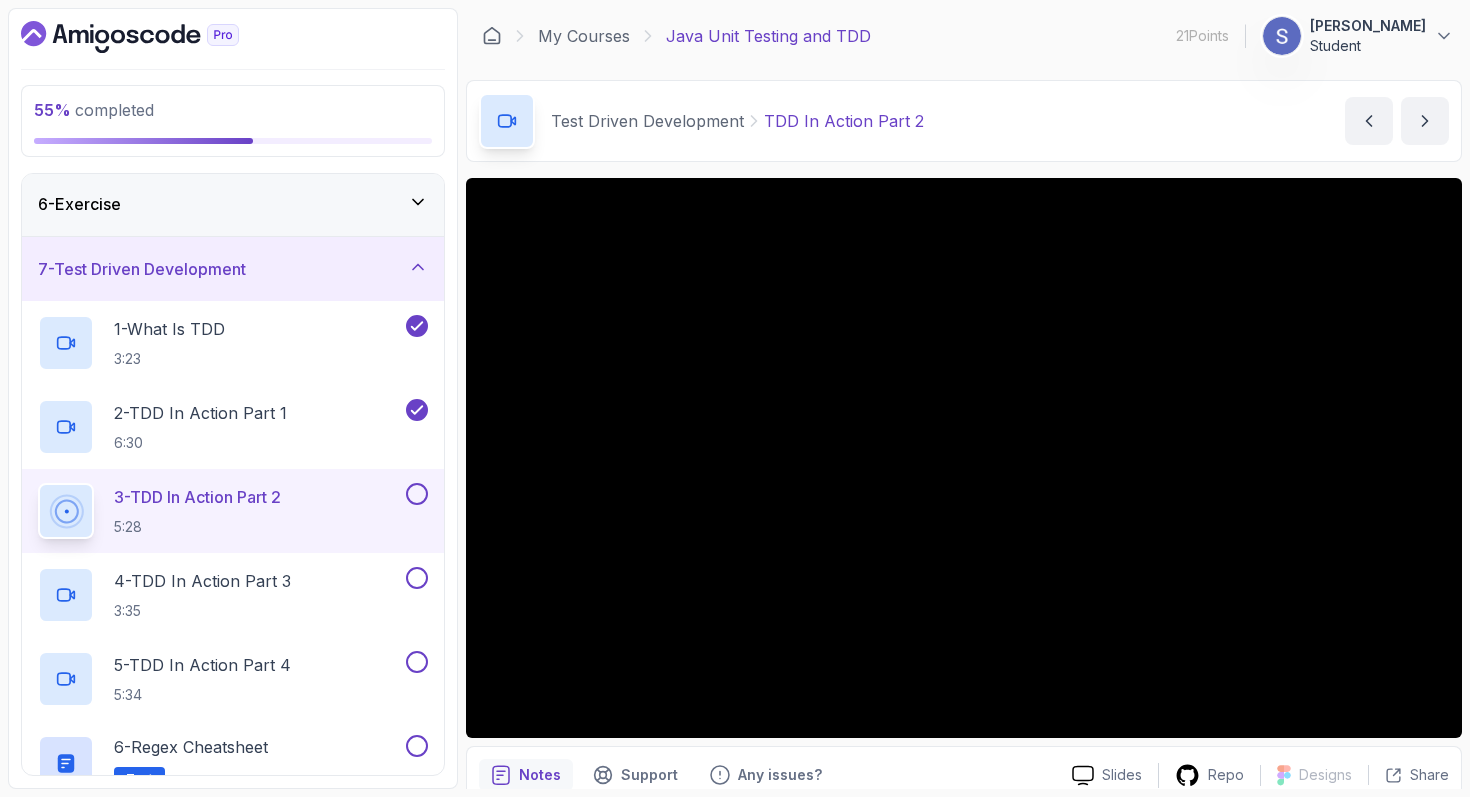 click on "3  -  TDD In Action Part 2 5:28" at bounding box center (233, 511) 